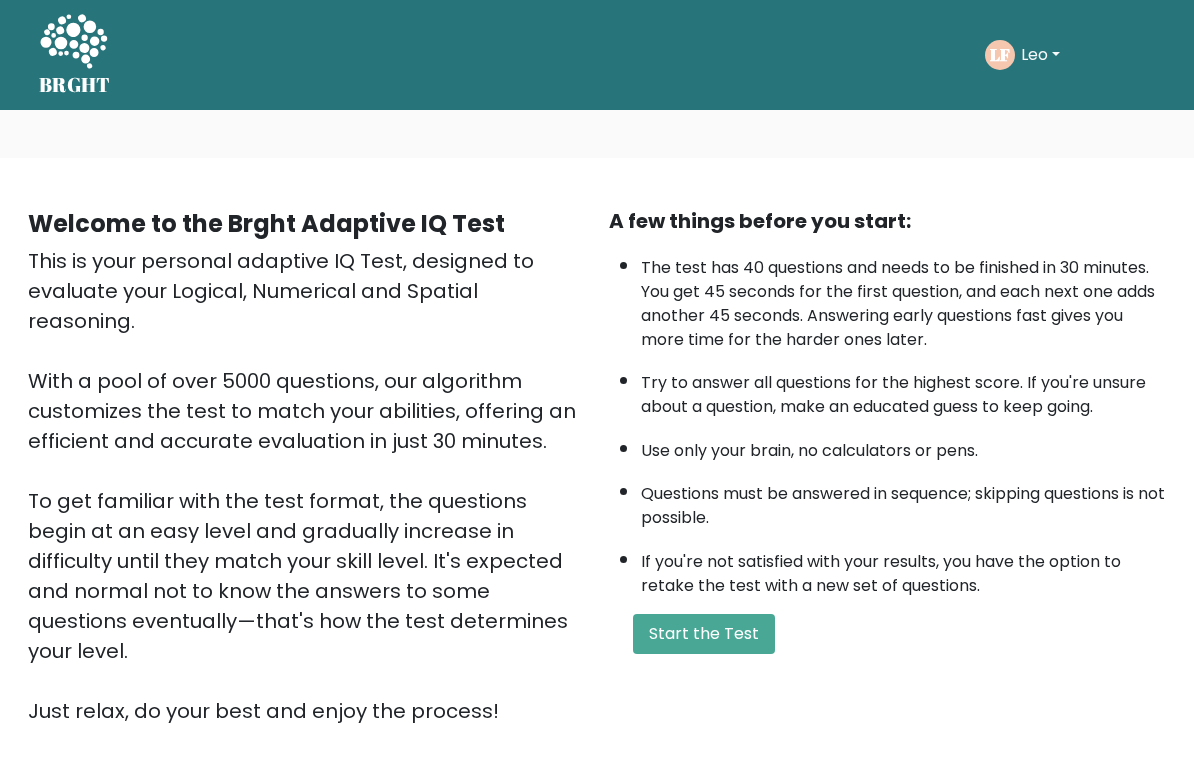 scroll, scrollTop: 0, scrollLeft: 0, axis: both 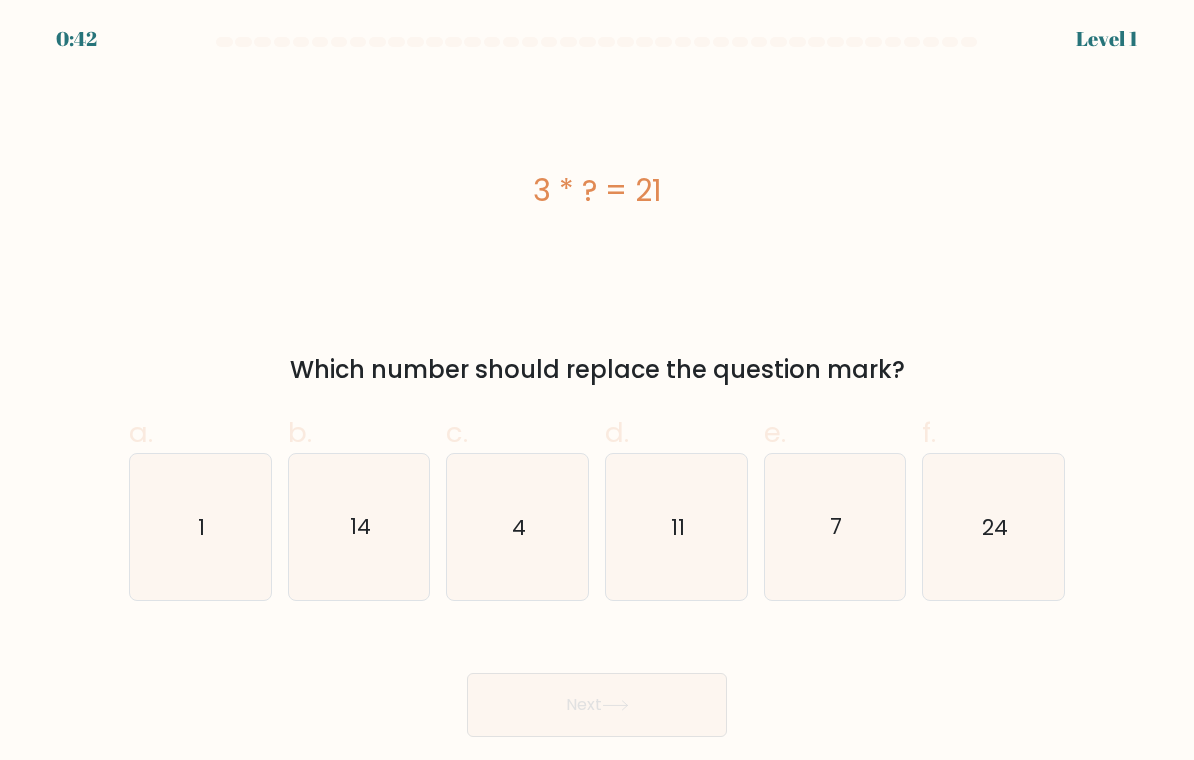click on "7" 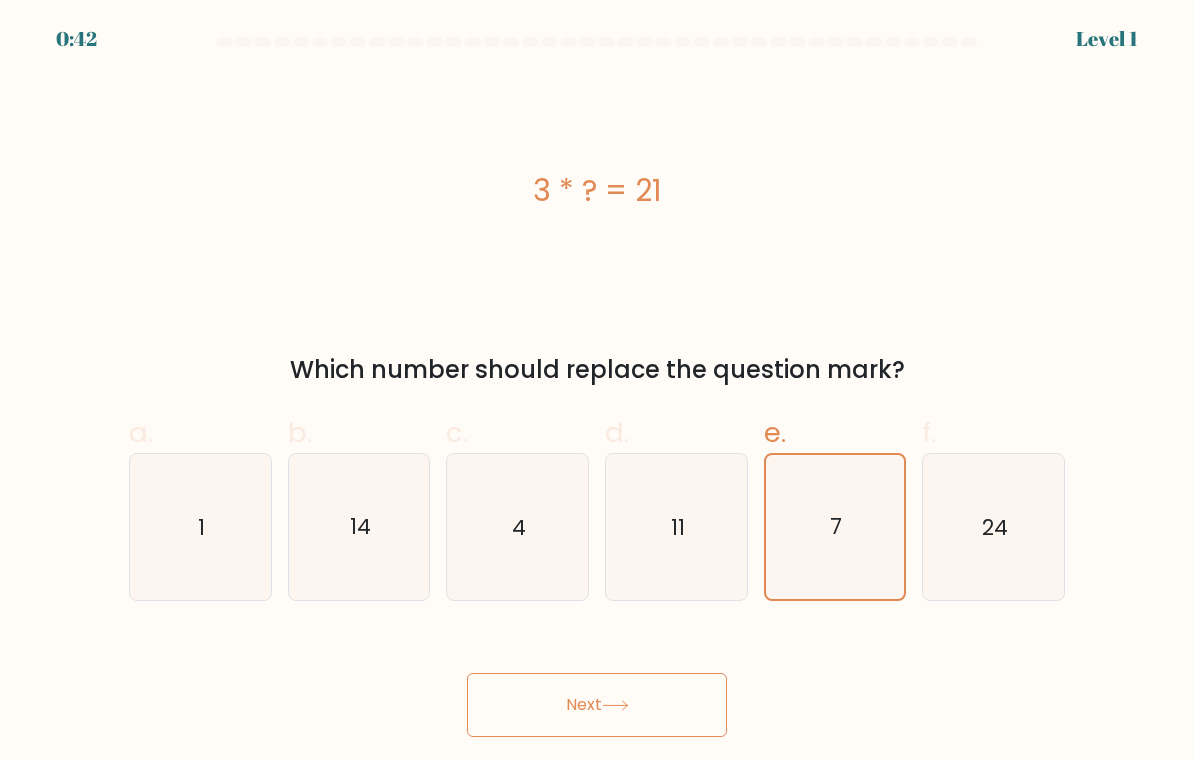 click on "Next" at bounding box center (597, 705) 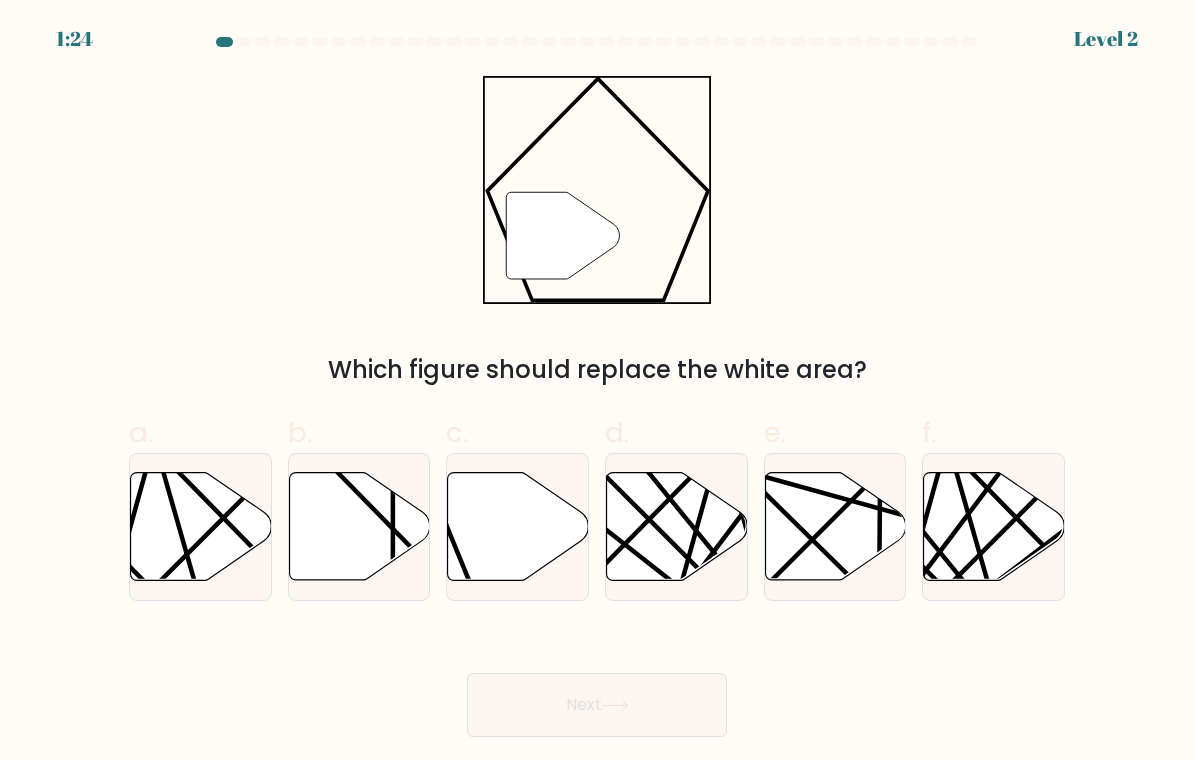 click 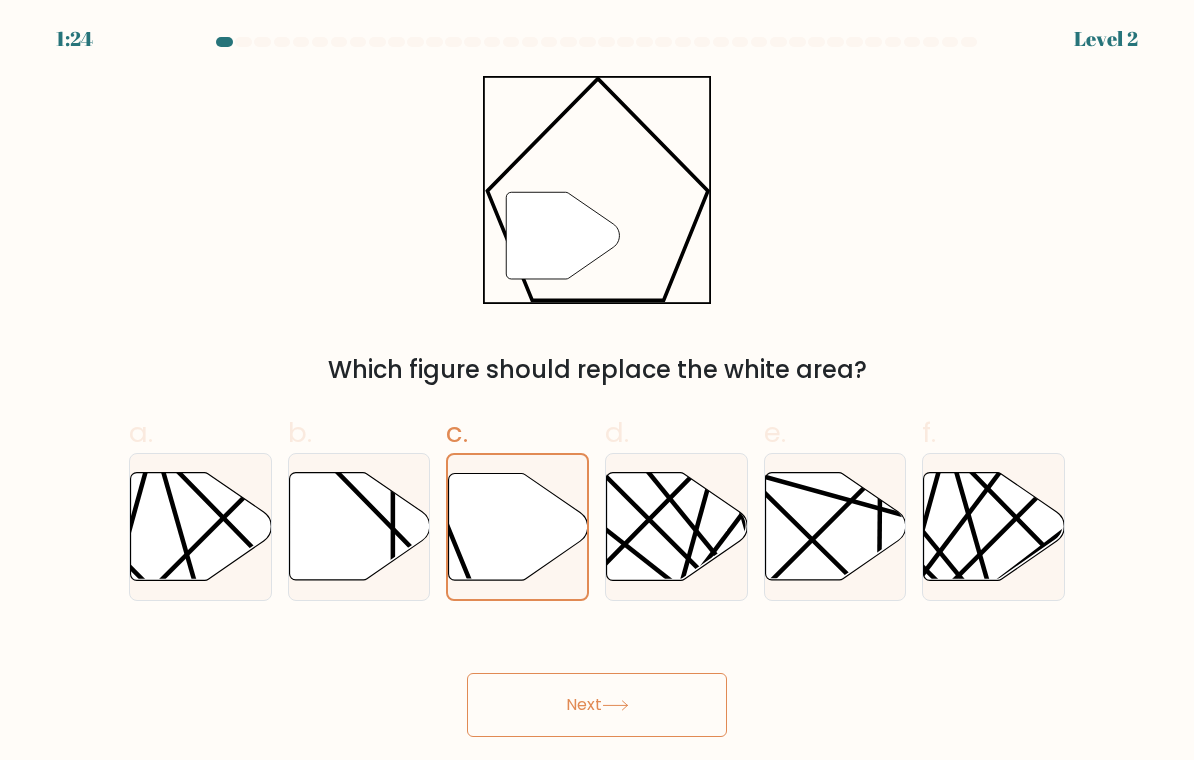 click on "Next" at bounding box center (597, 705) 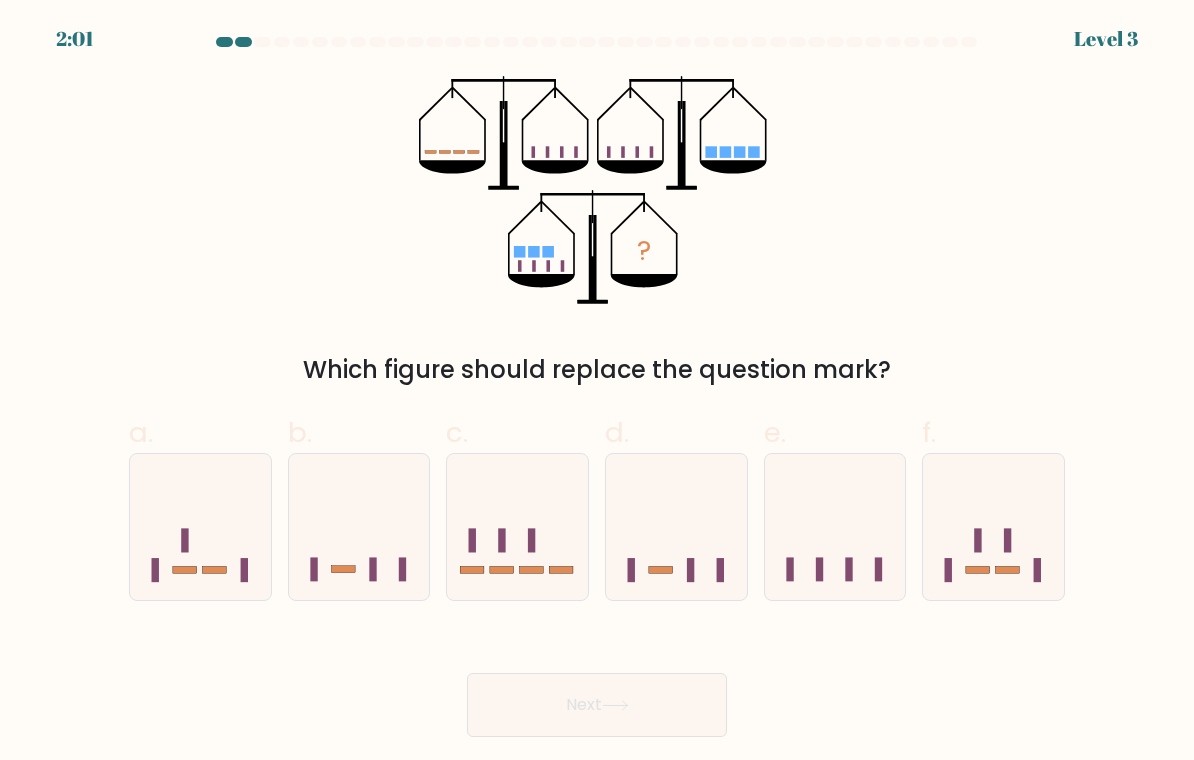 click 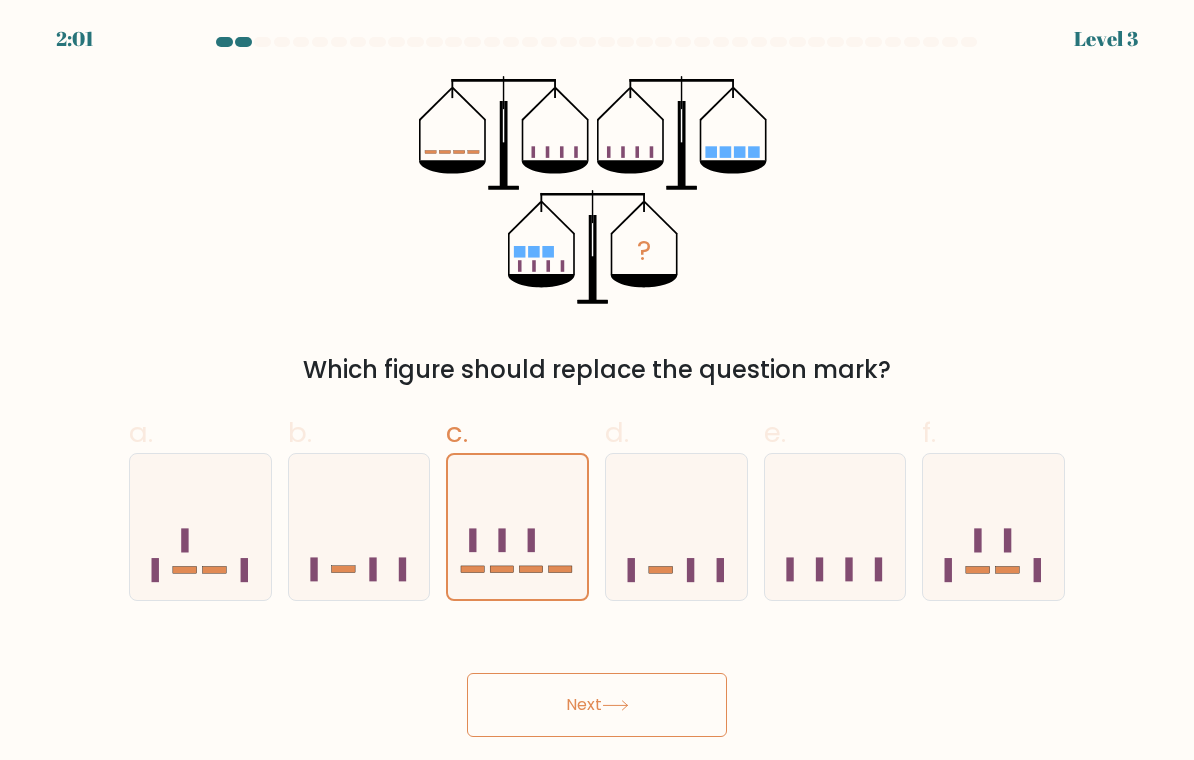 click on "Next" at bounding box center [597, 705] 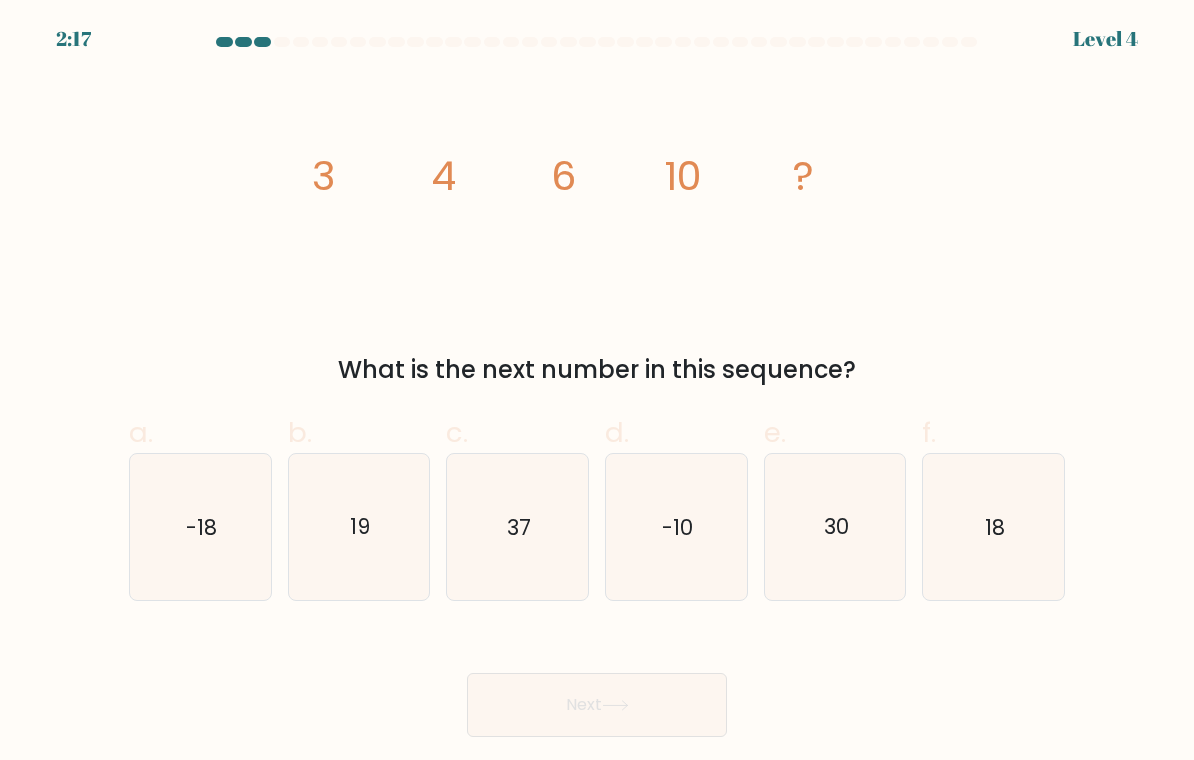 click on "18" 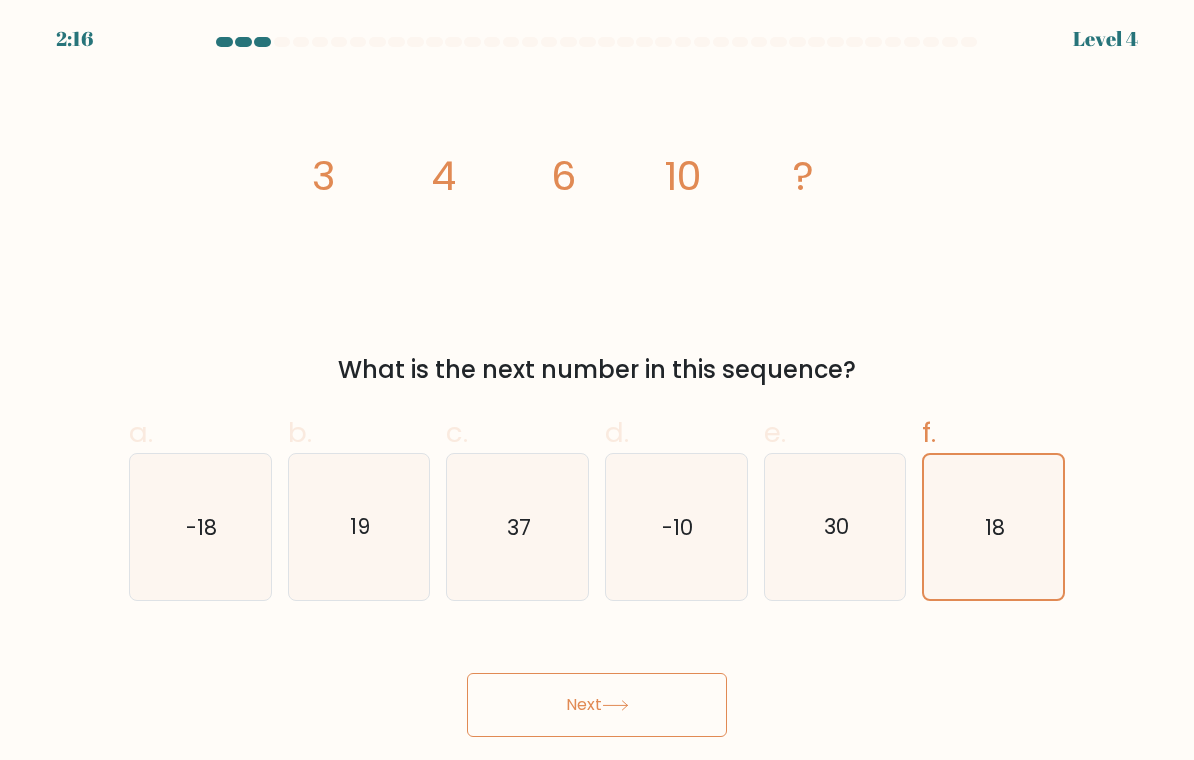 click on "Next" at bounding box center (597, 705) 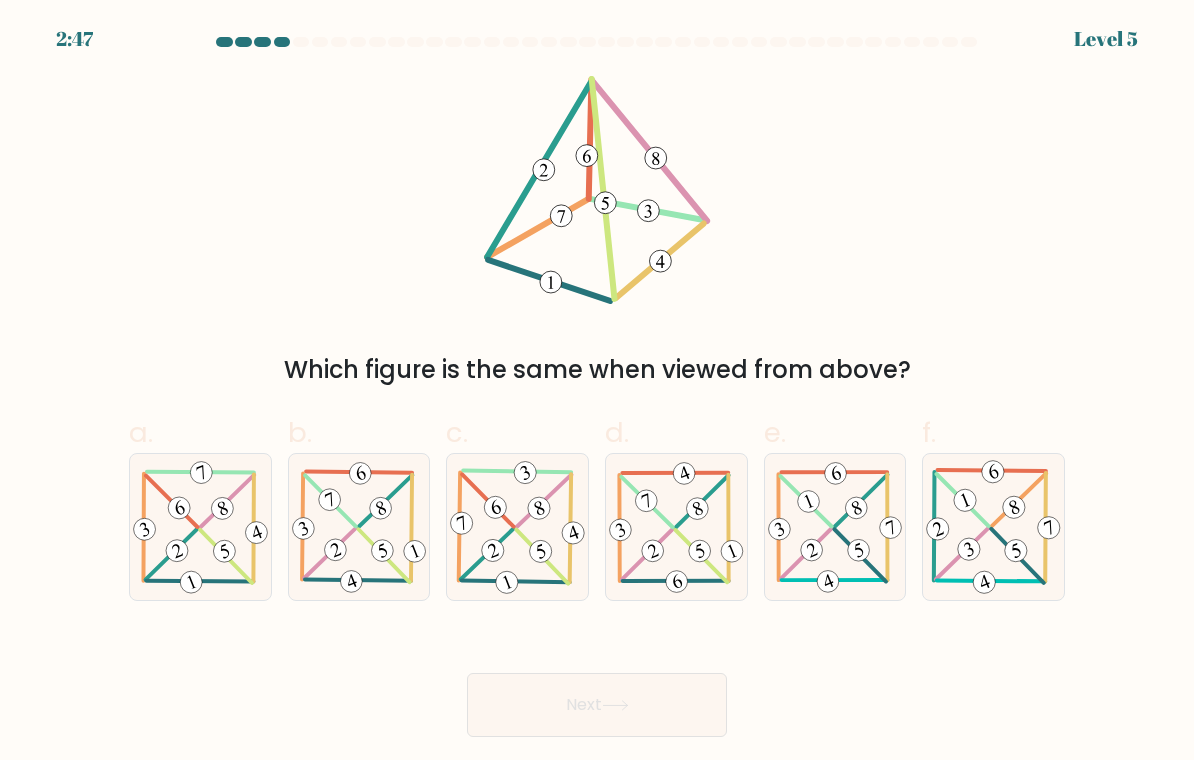 click 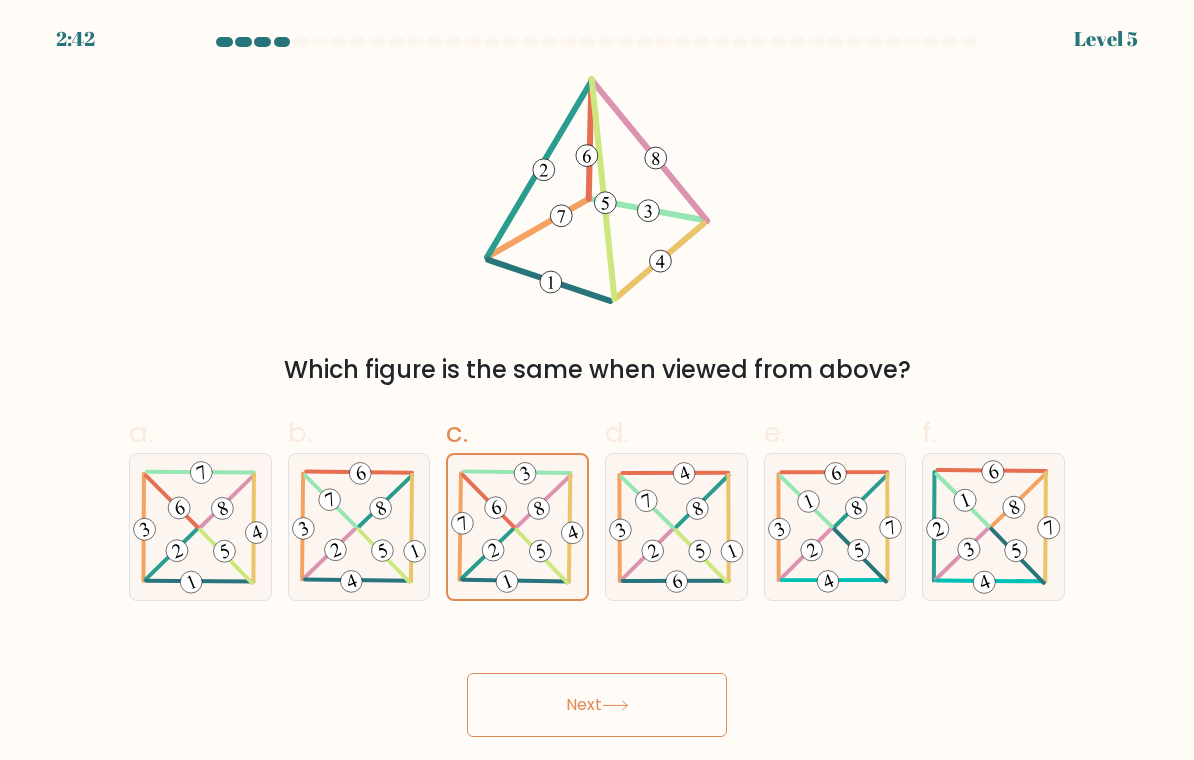 click on "Next" at bounding box center (597, 705) 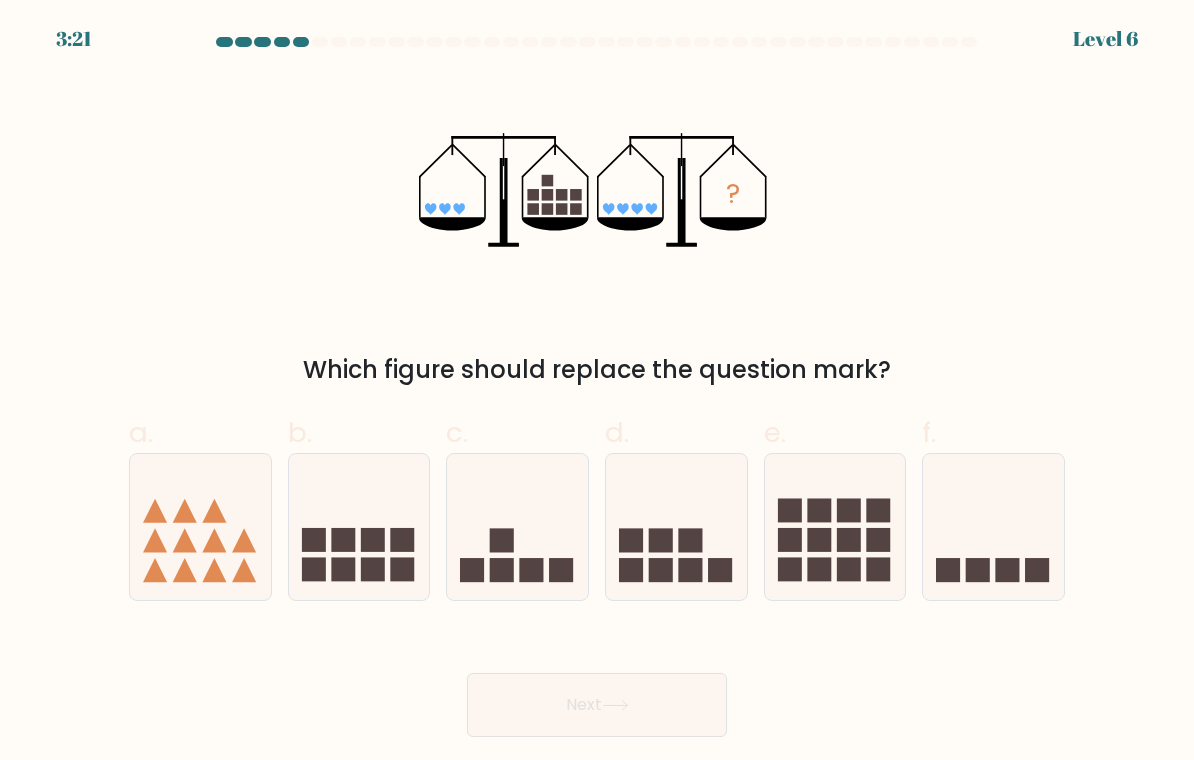 click 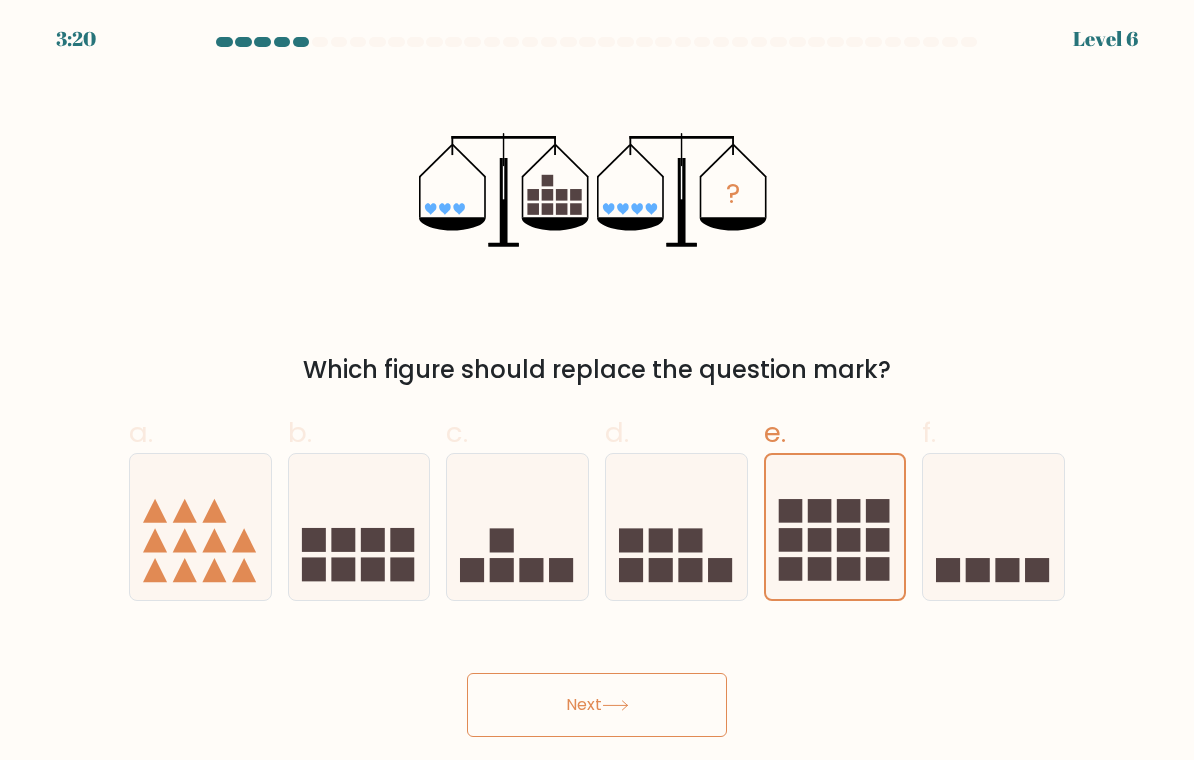 click on "Next" at bounding box center [597, 705] 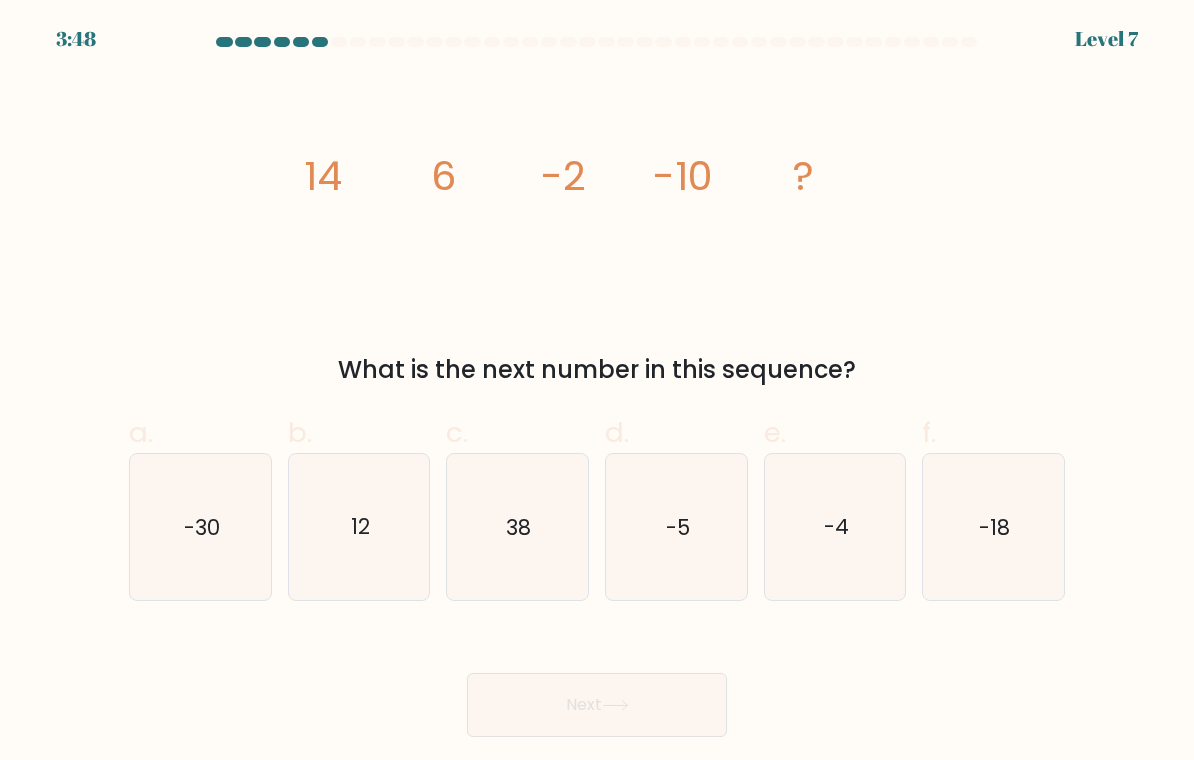 click on "-18" 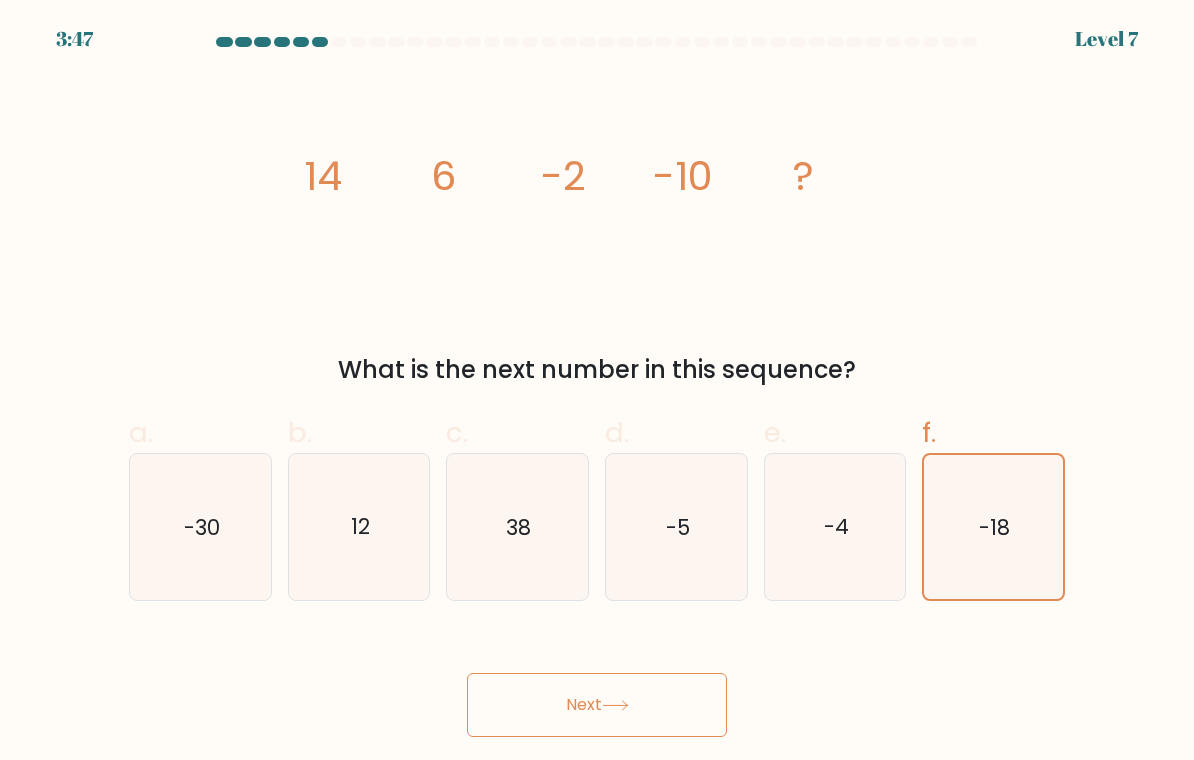 click on "Next" at bounding box center [597, 705] 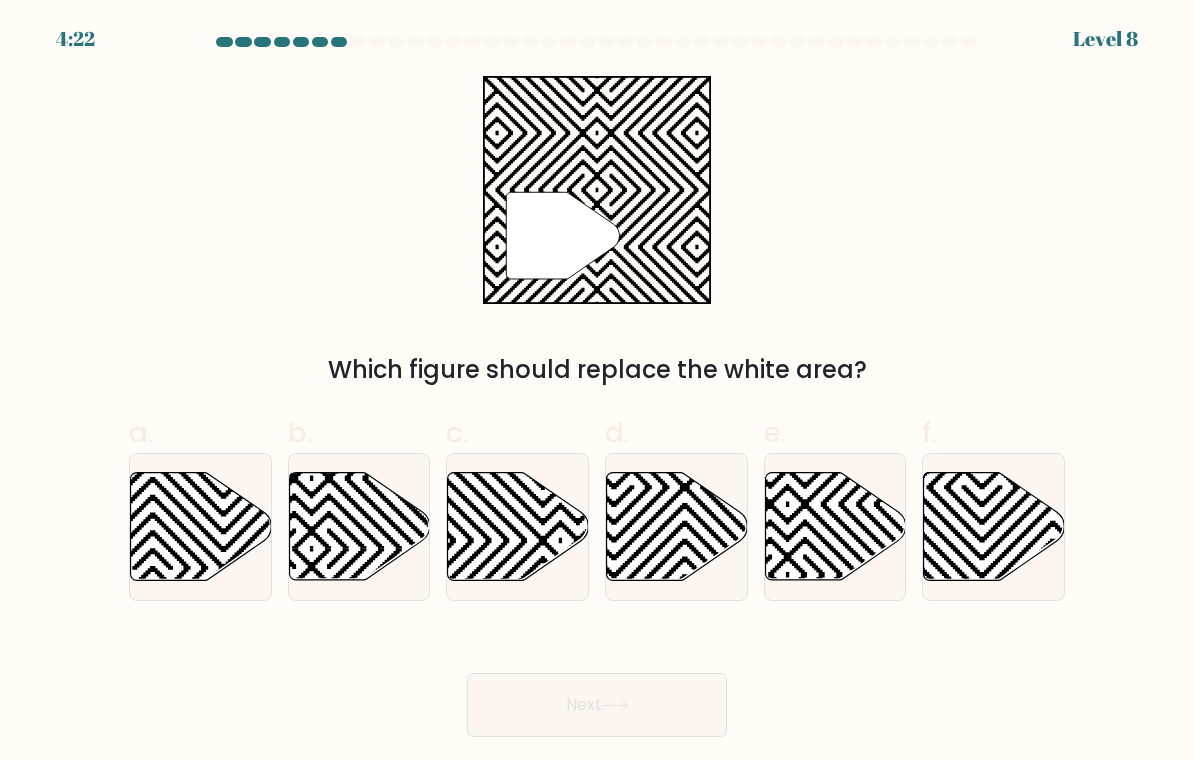 click 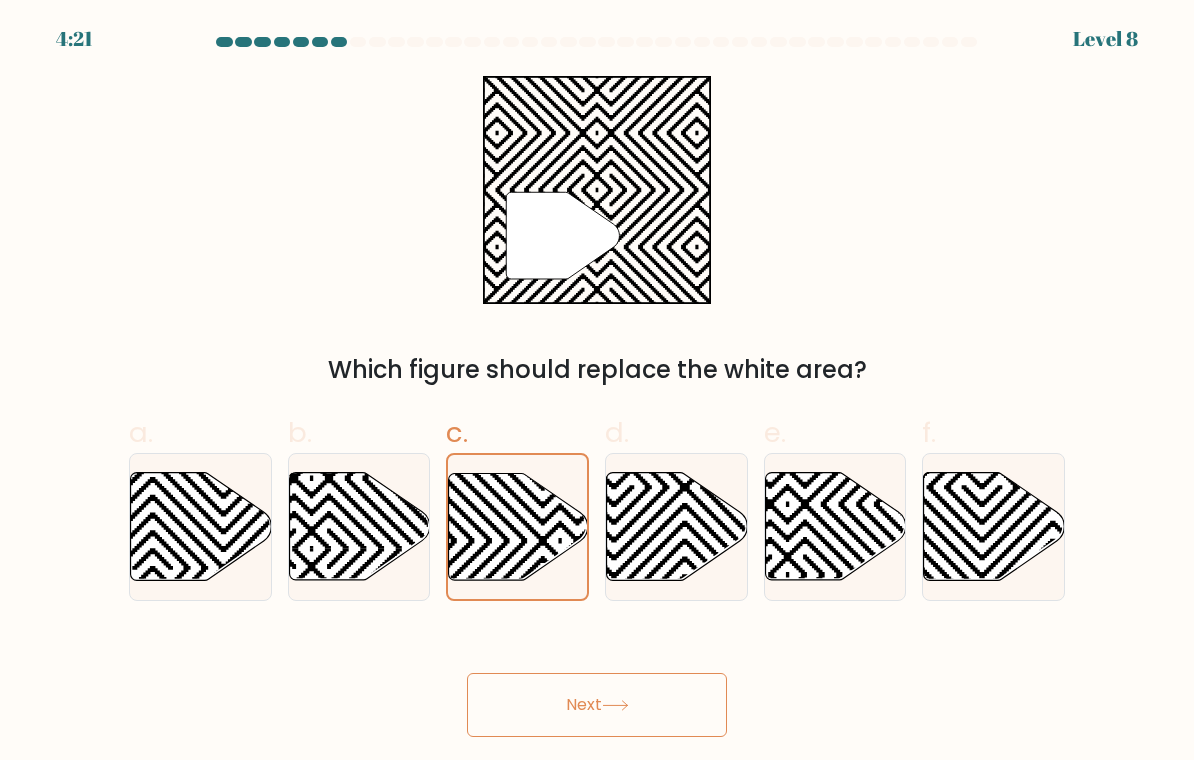click on "Next" at bounding box center [597, 705] 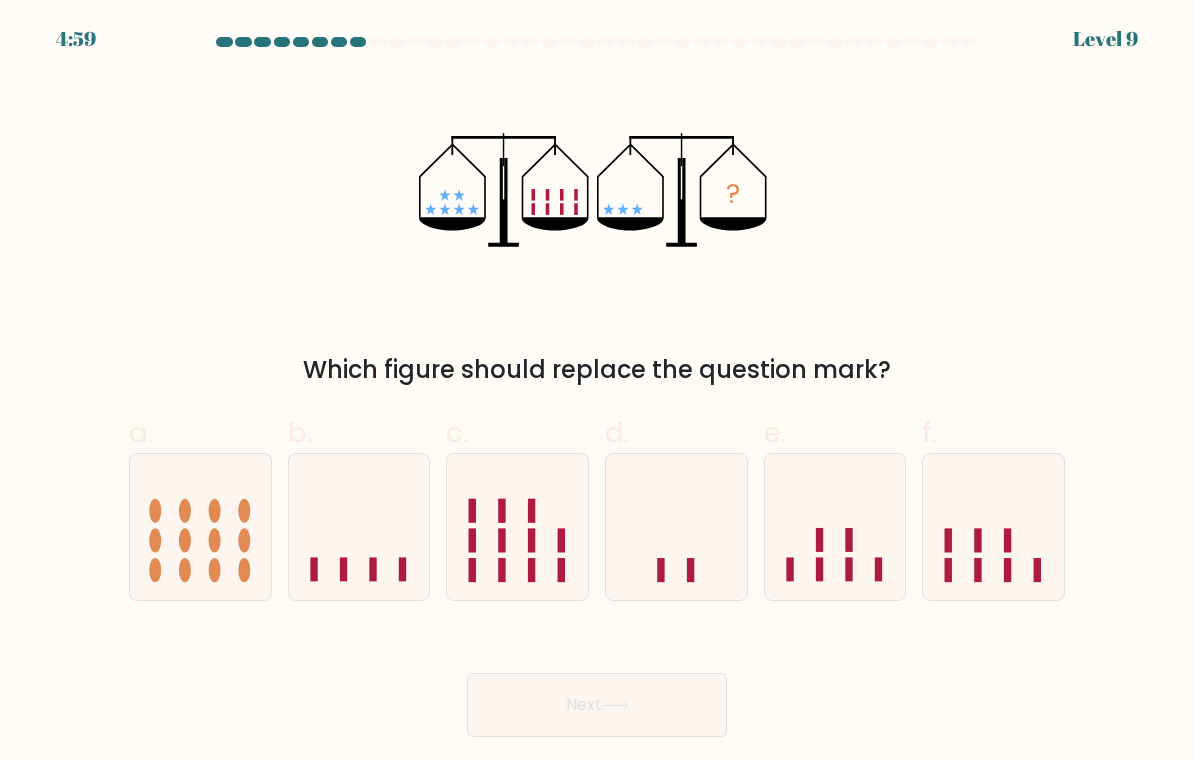 click 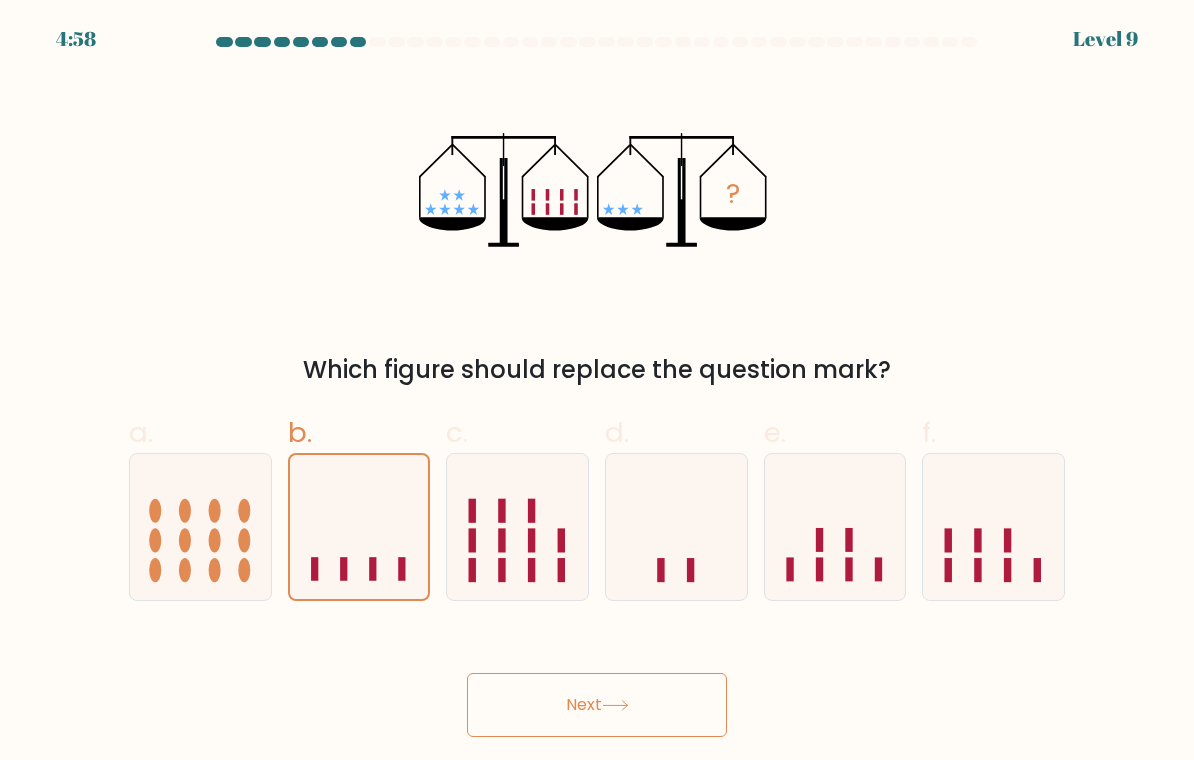 click on "Next" at bounding box center (597, 705) 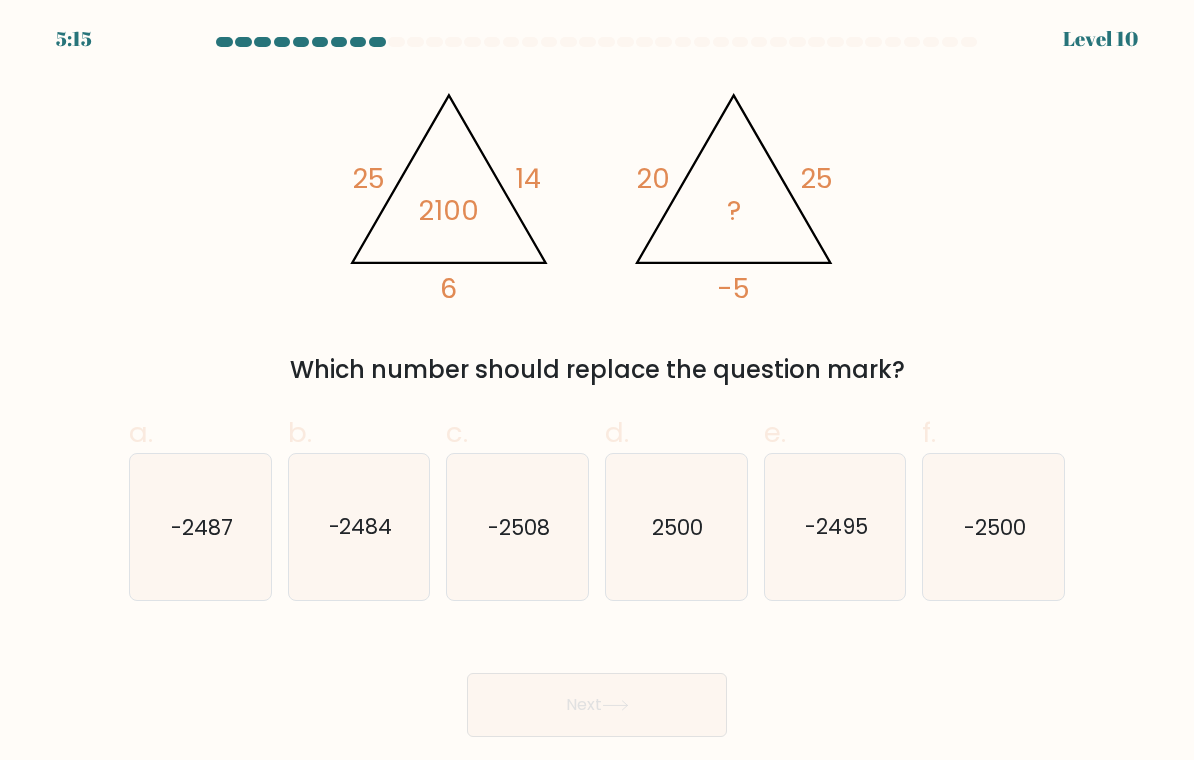 click on "-2500" 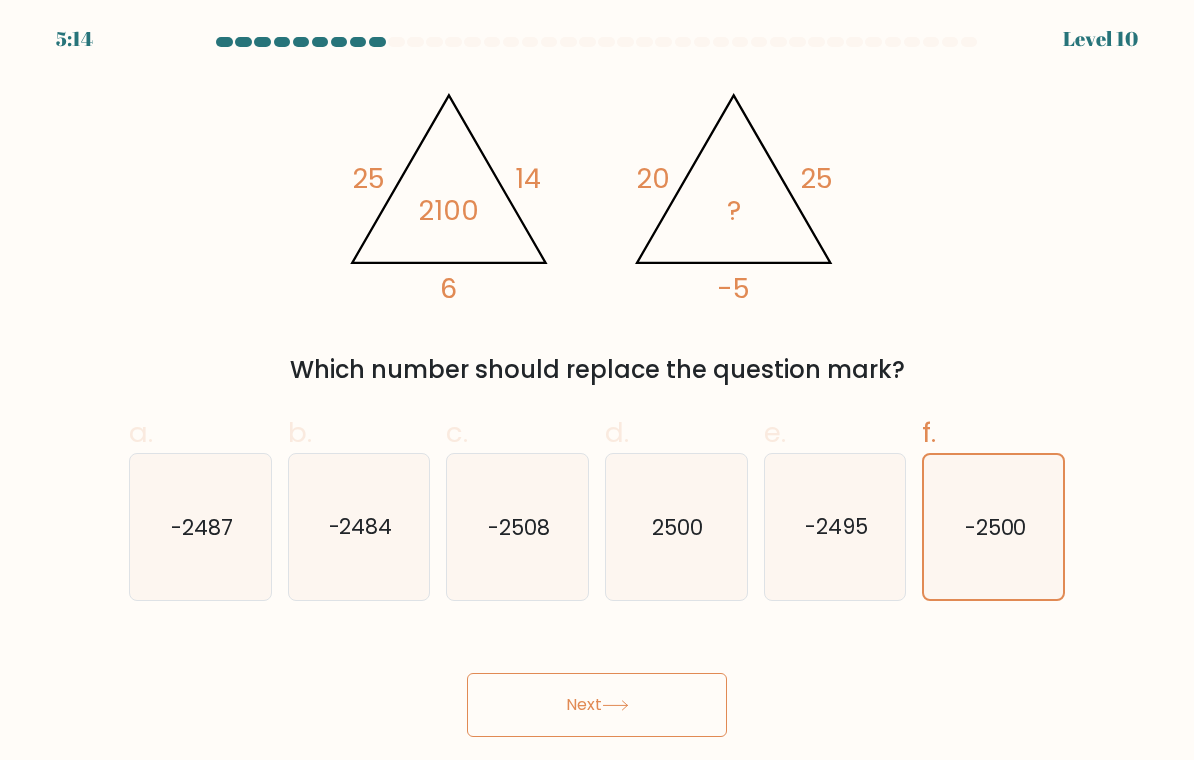 click on "Next" at bounding box center [597, 705] 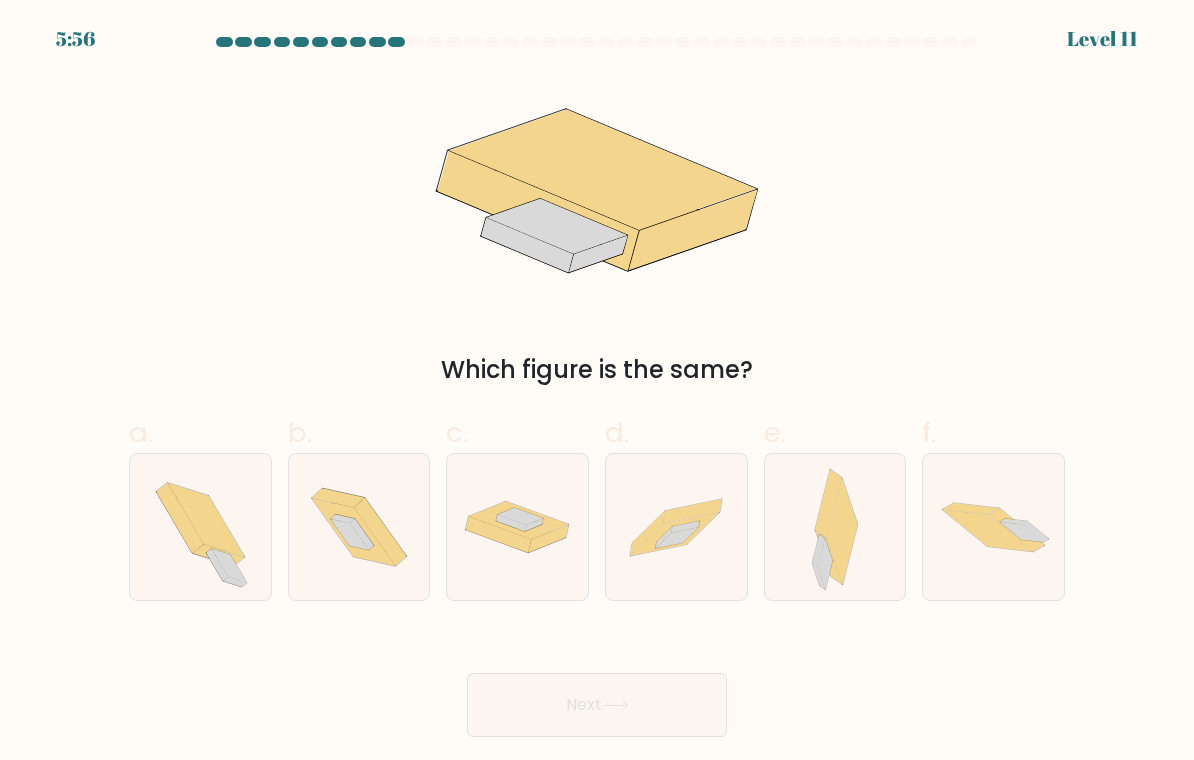 click 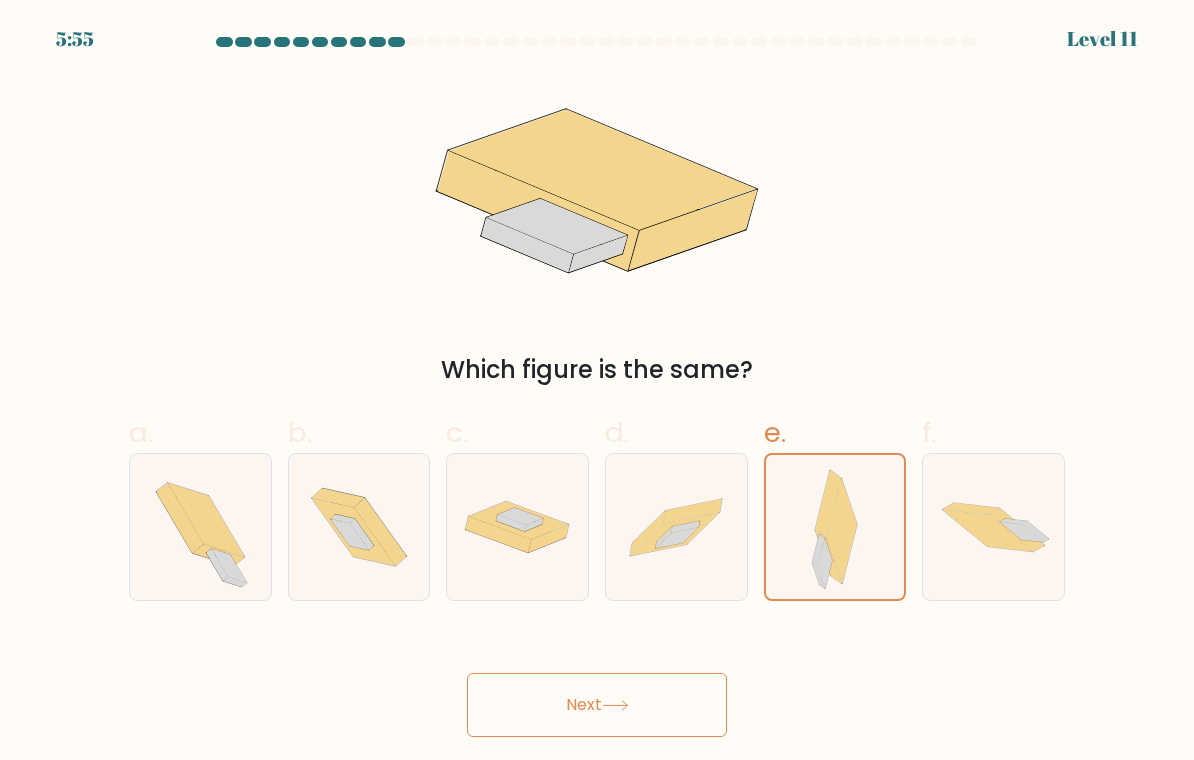 click on "Next" at bounding box center [597, 705] 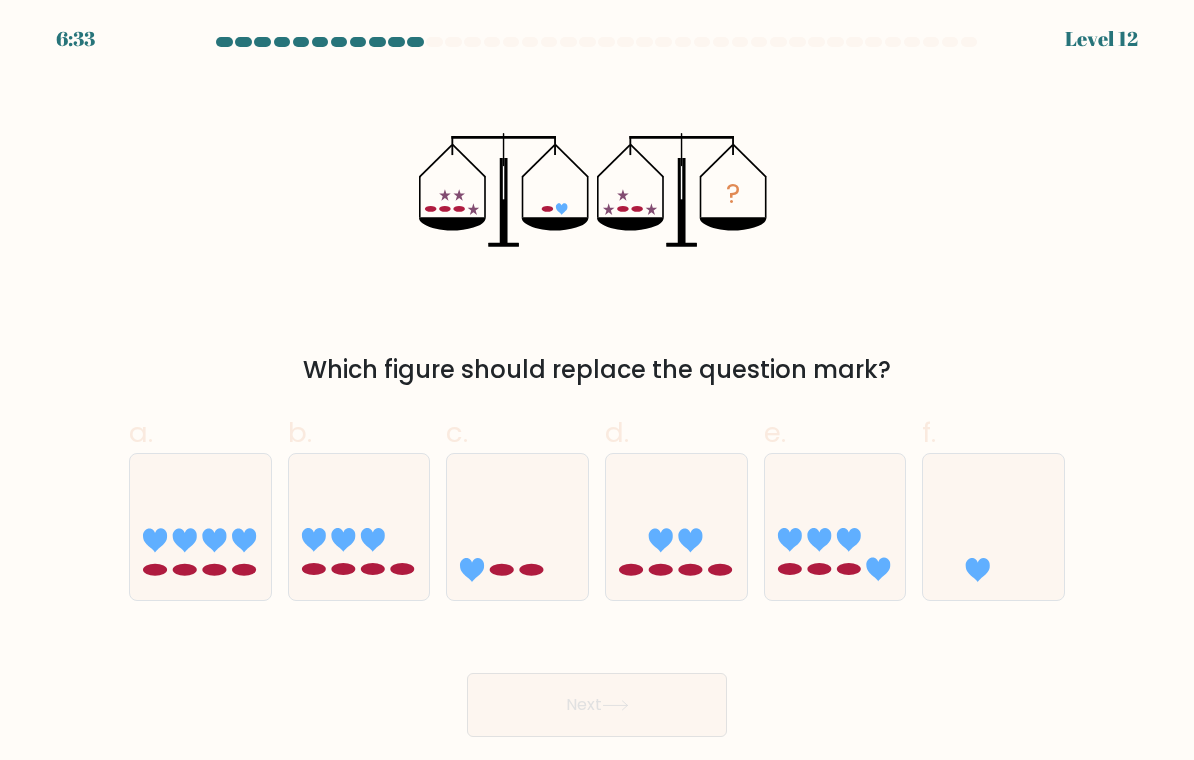 click 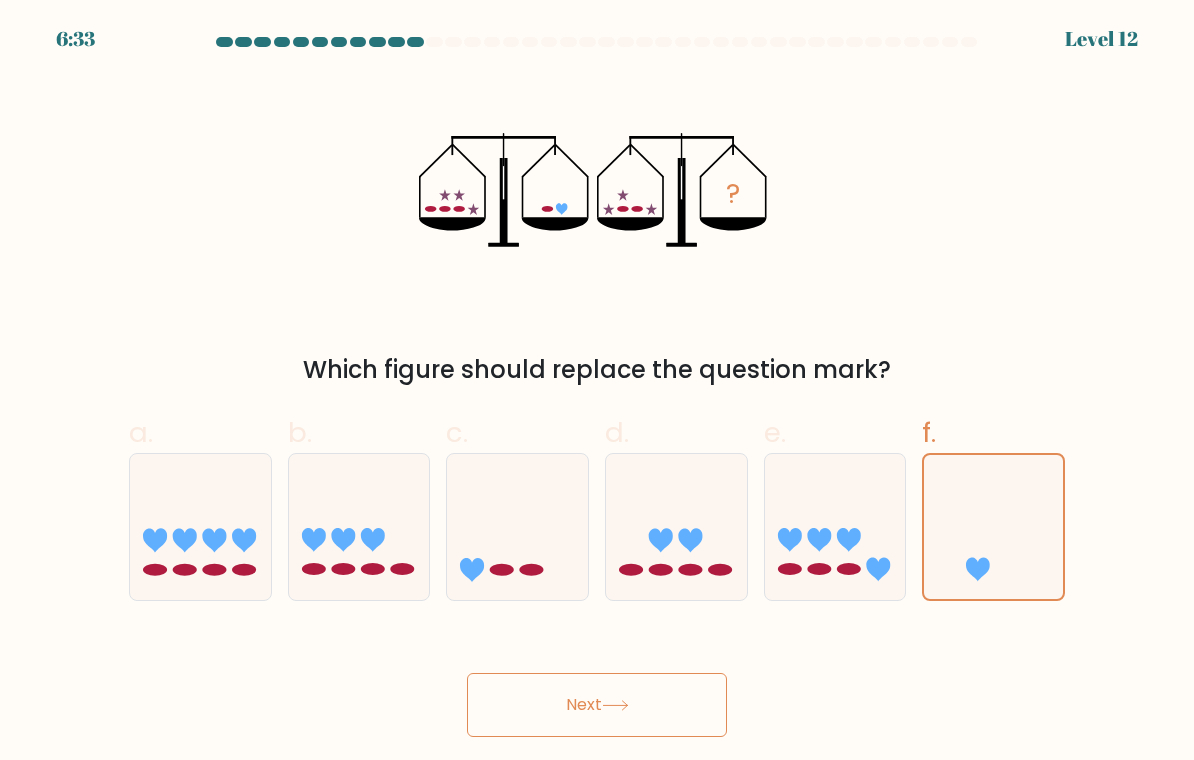 click on "Next" at bounding box center (597, 705) 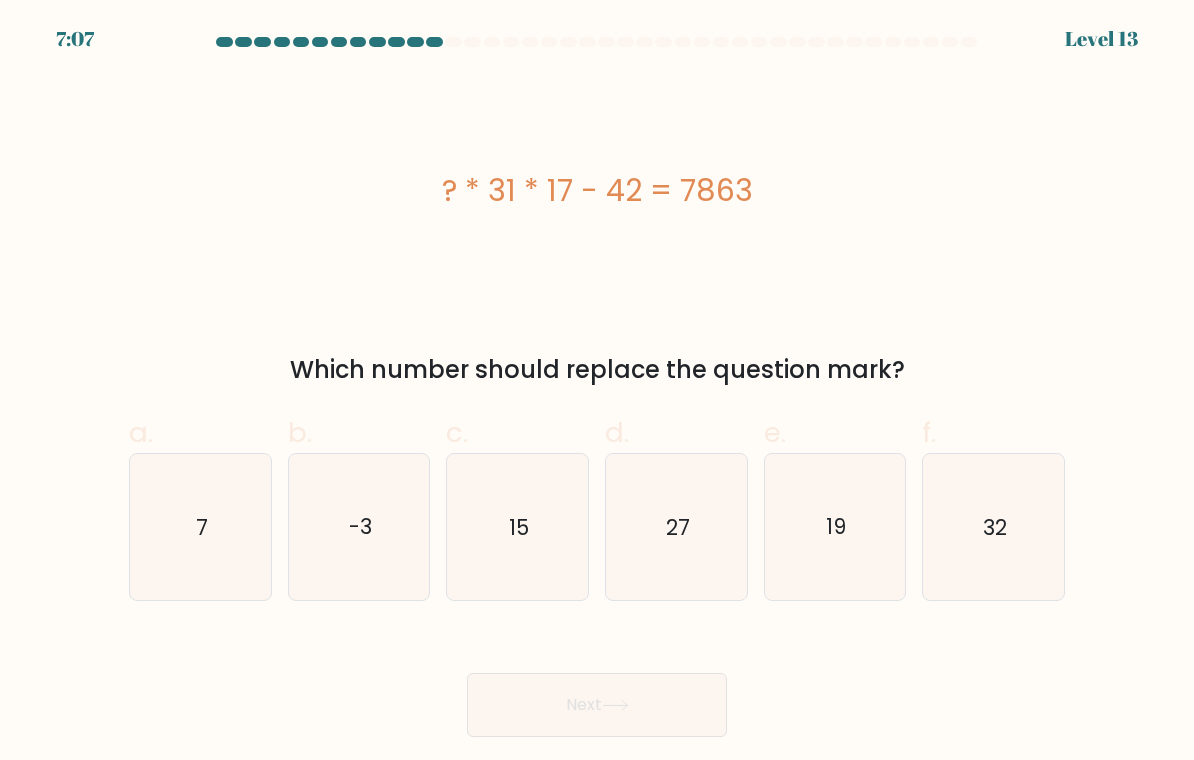 click on "15" 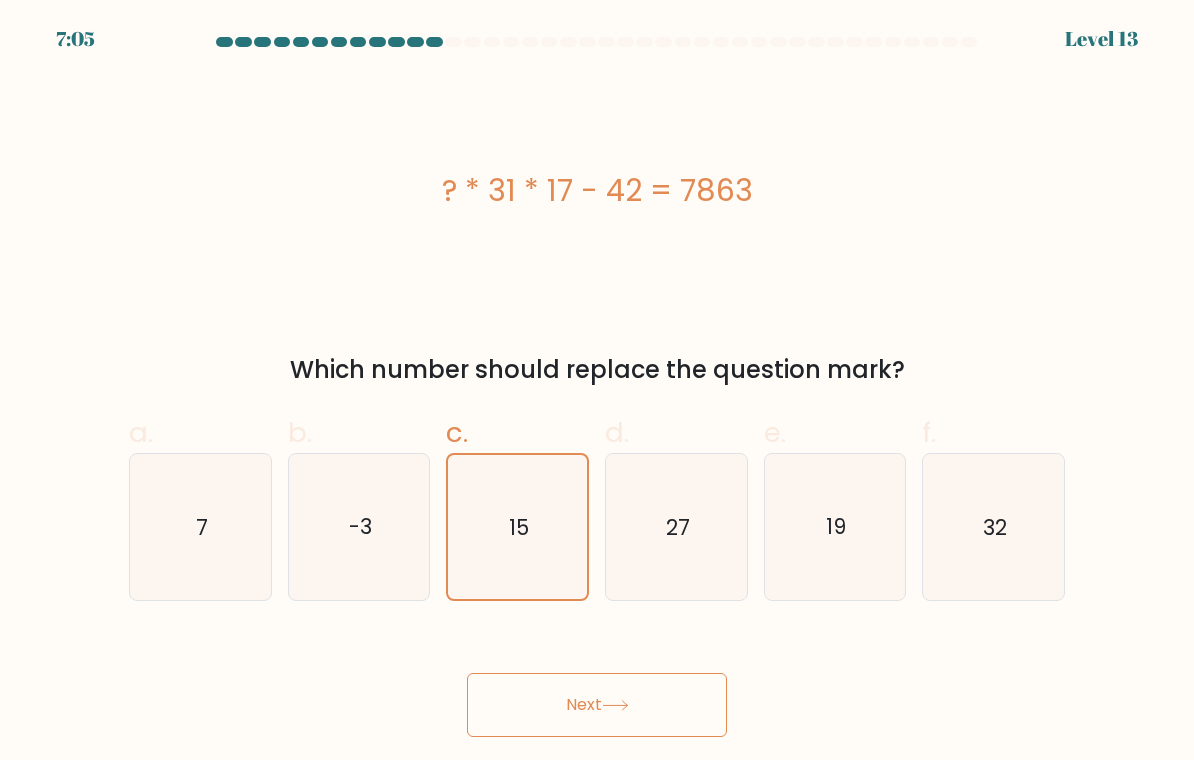 click on "Next" at bounding box center (597, 705) 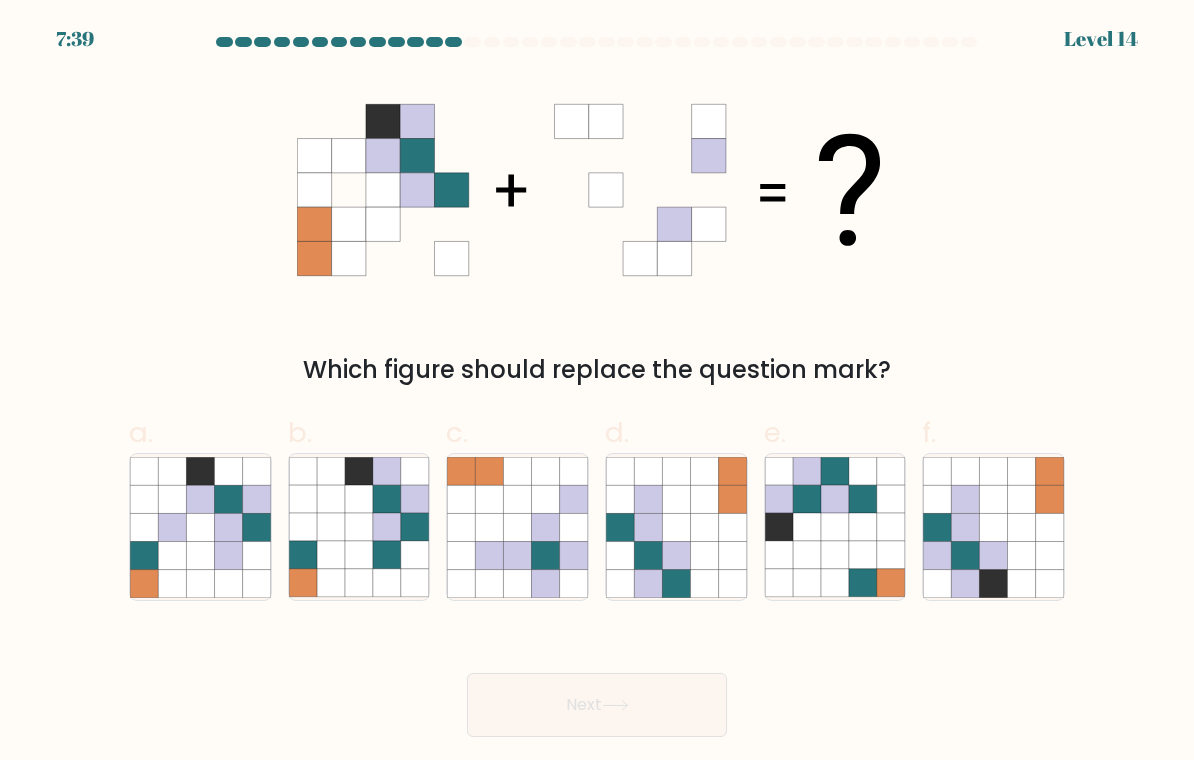 click 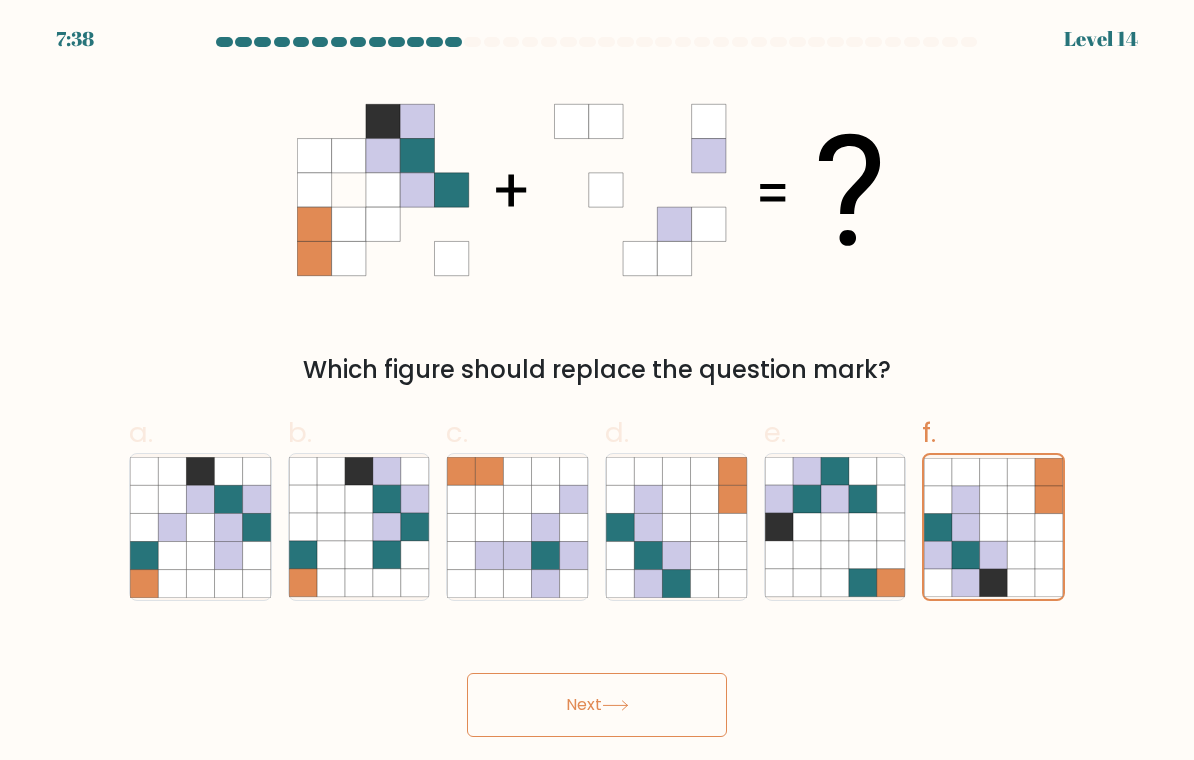 click on "Next" at bounding box center [597, 705] 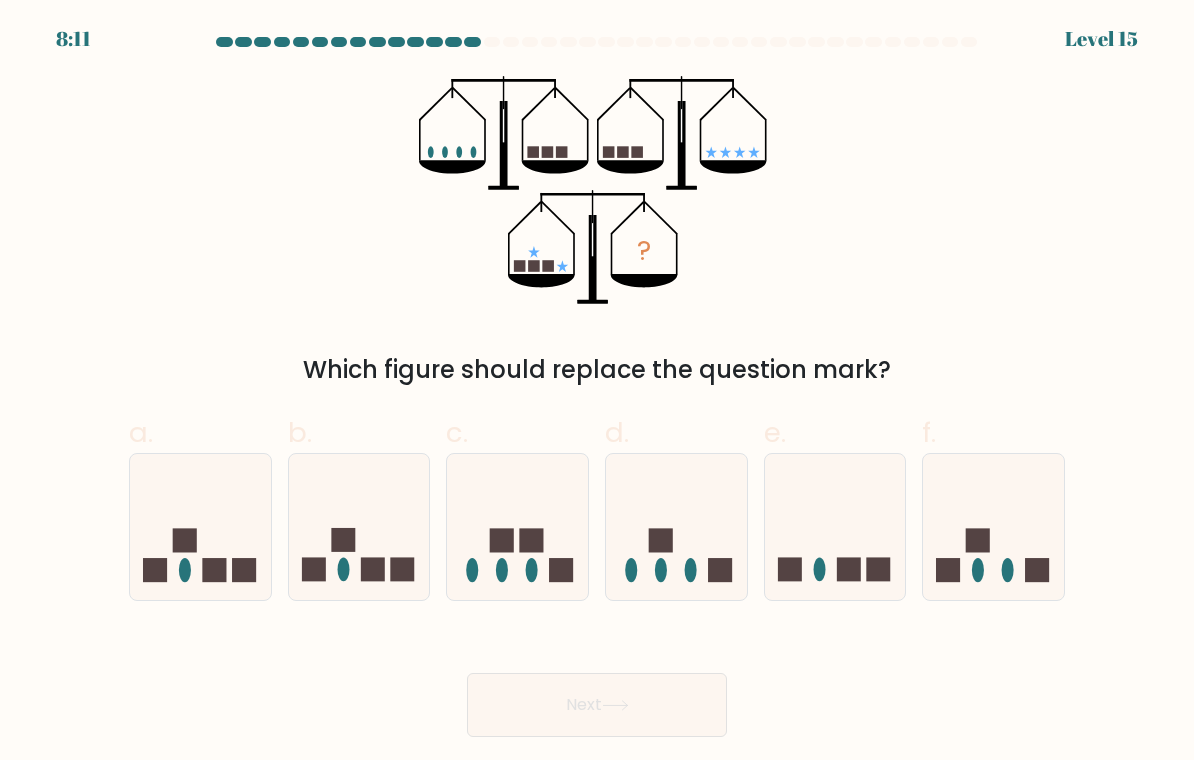 click 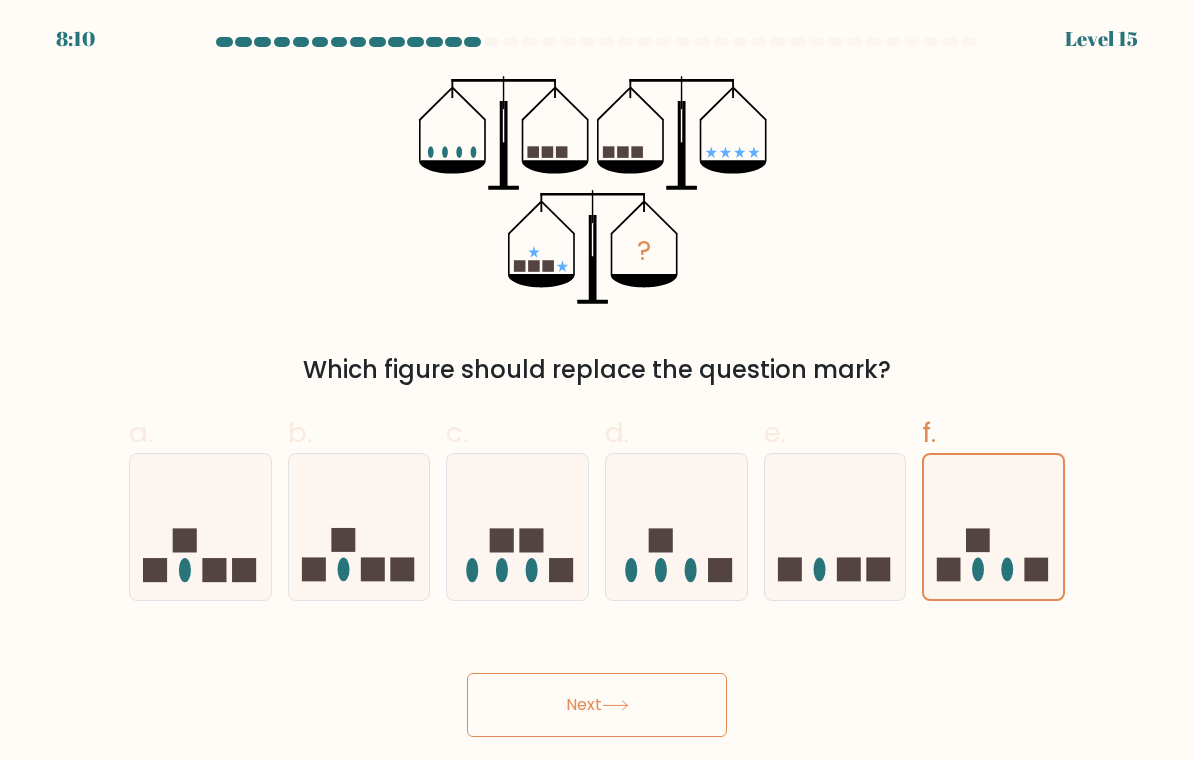 click on "Next" at bounding box center (597, 705) 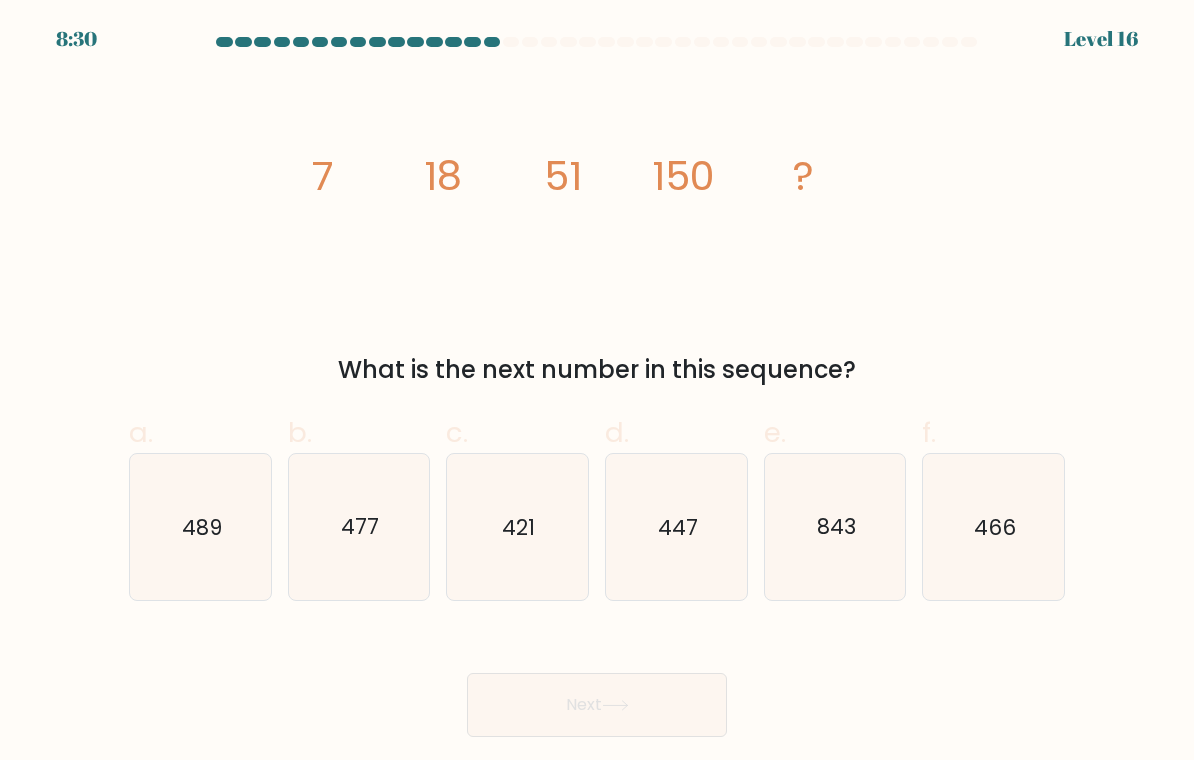 click on "447" 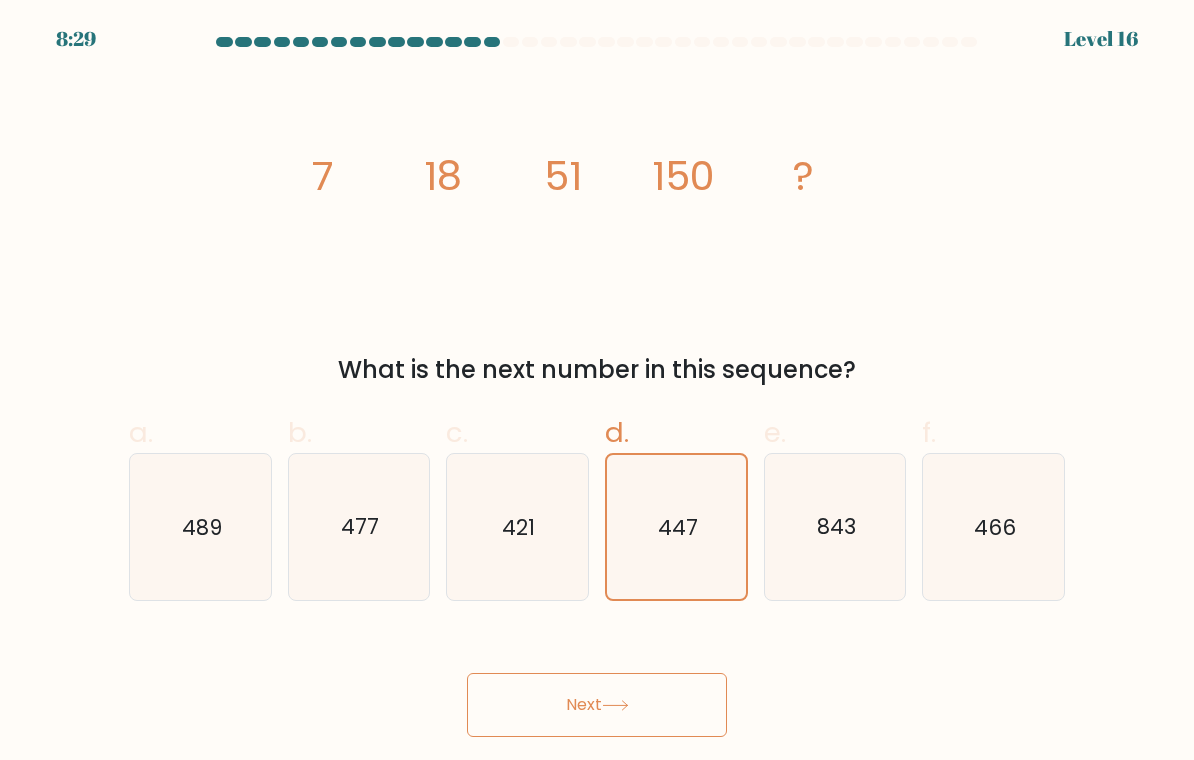 click on "Next" at bounding box center (597, 705) 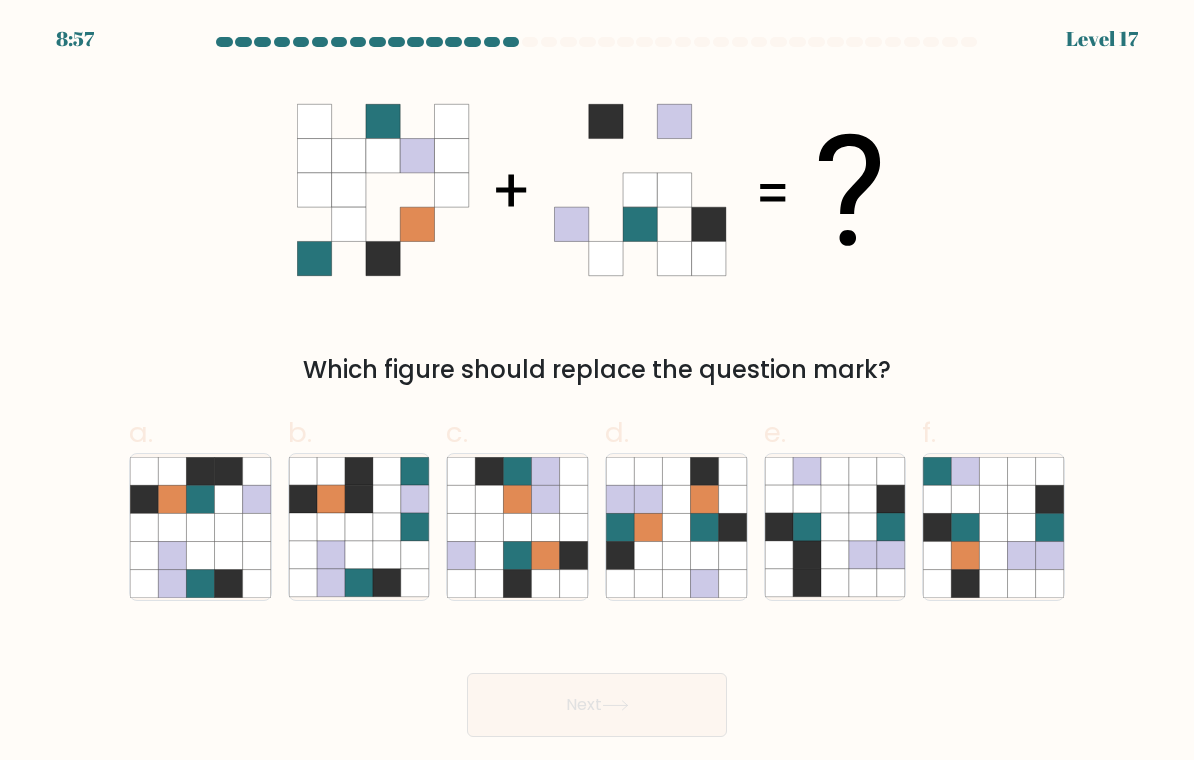 click 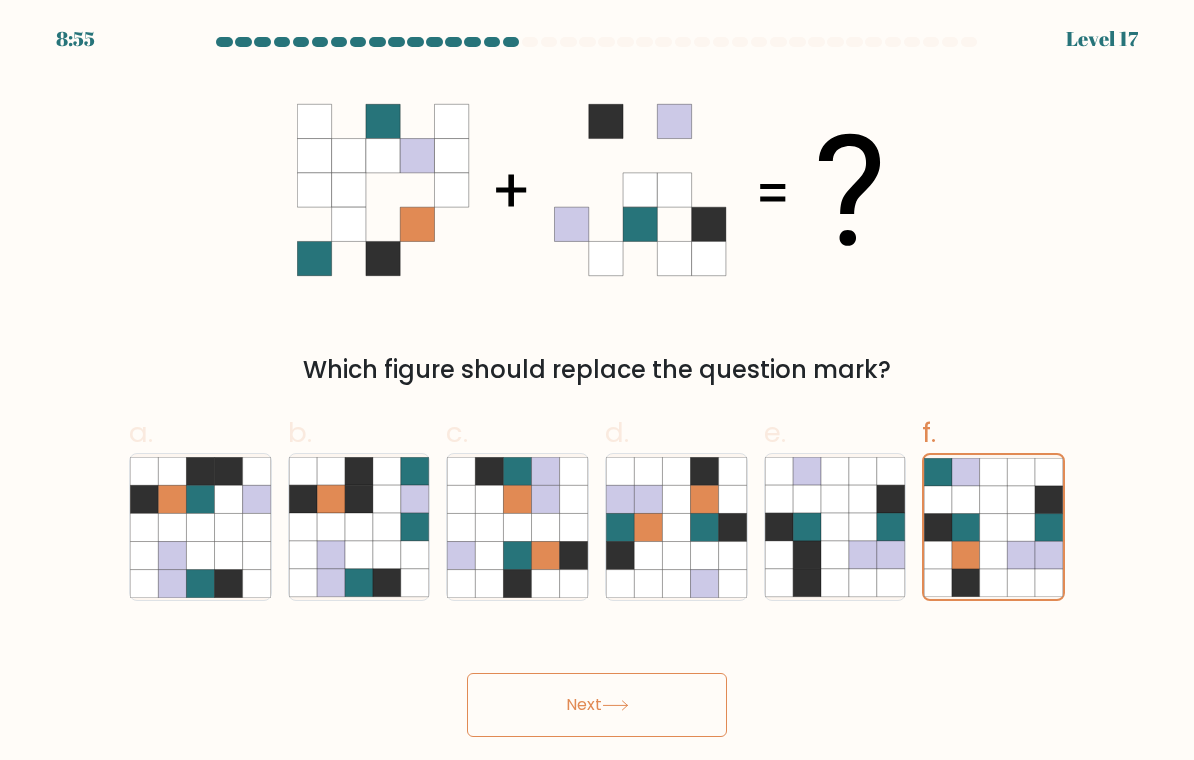 click on "Next" at bounding box center (597, 705) 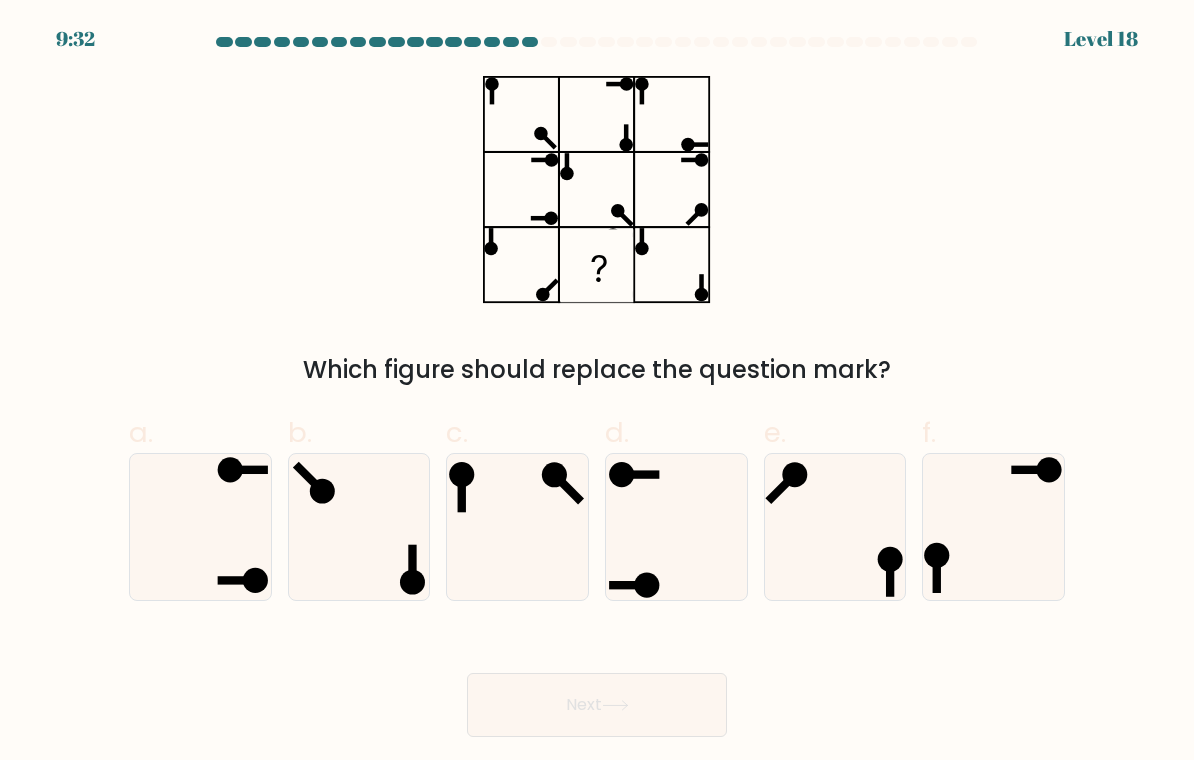 click 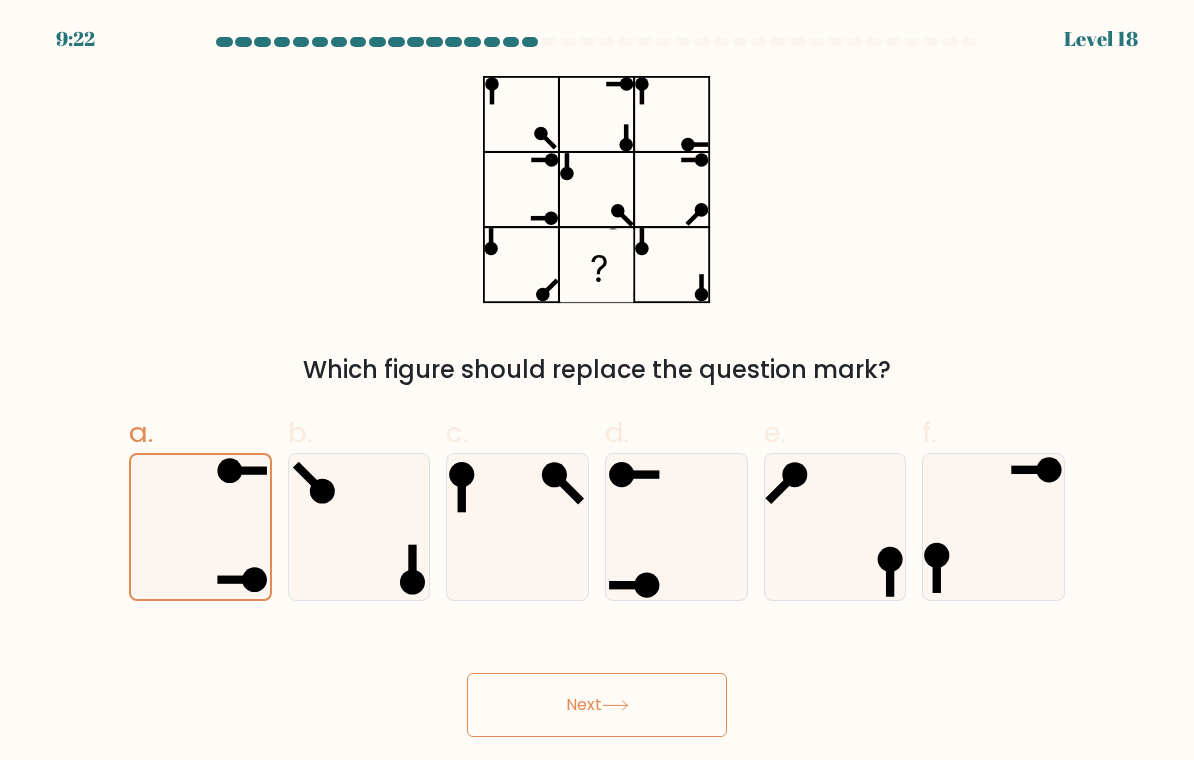 click on "Next" at bounding box center (597, 705) 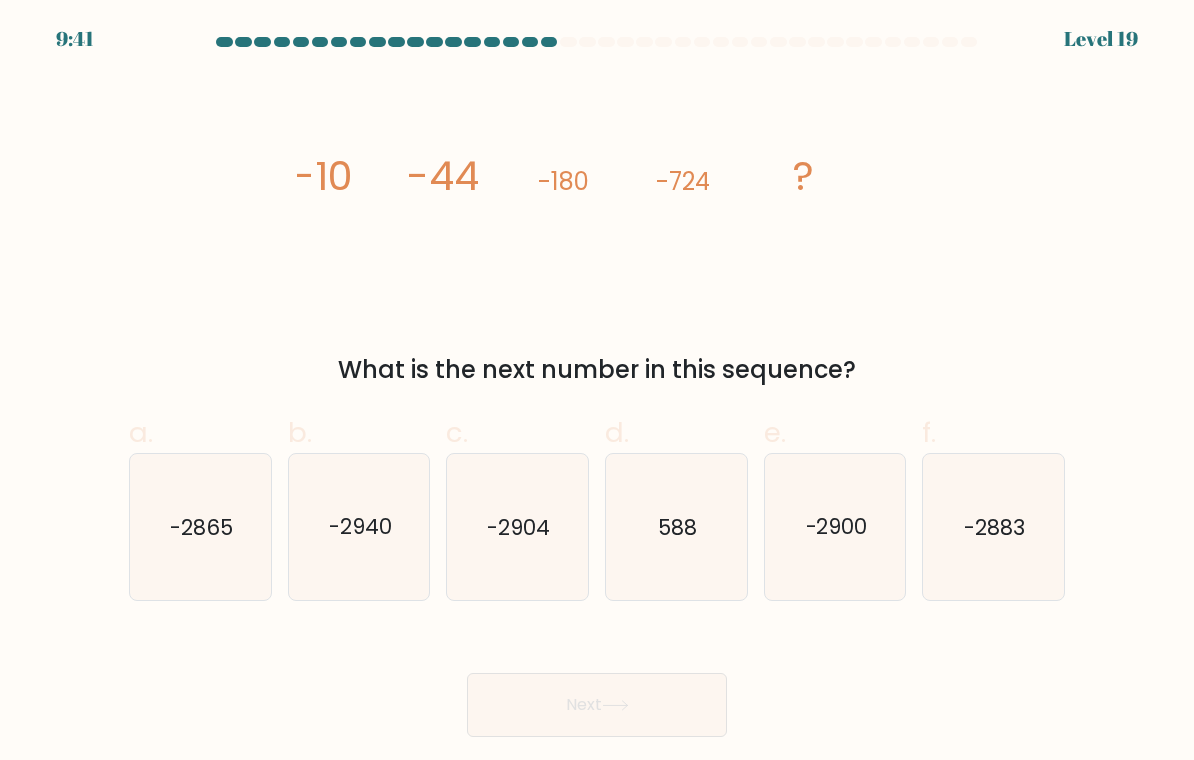 click on "-2900" 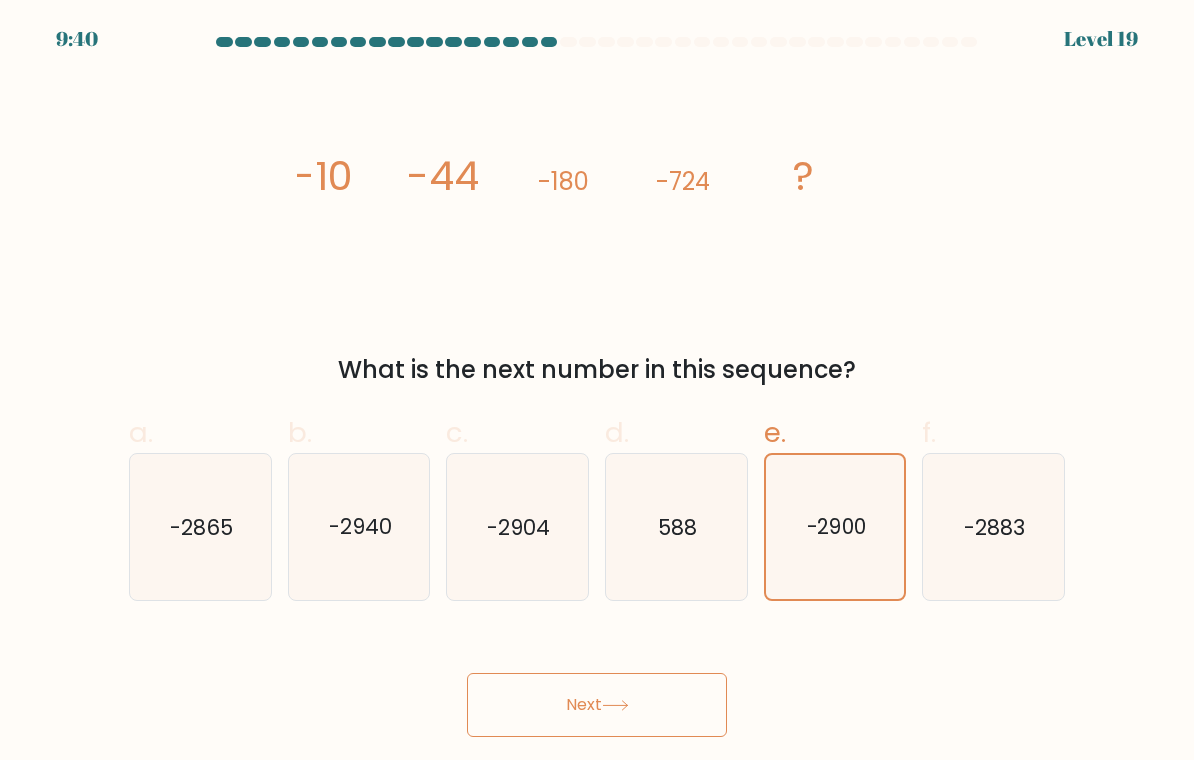 click on "Next" at bounding box center (597, 705) 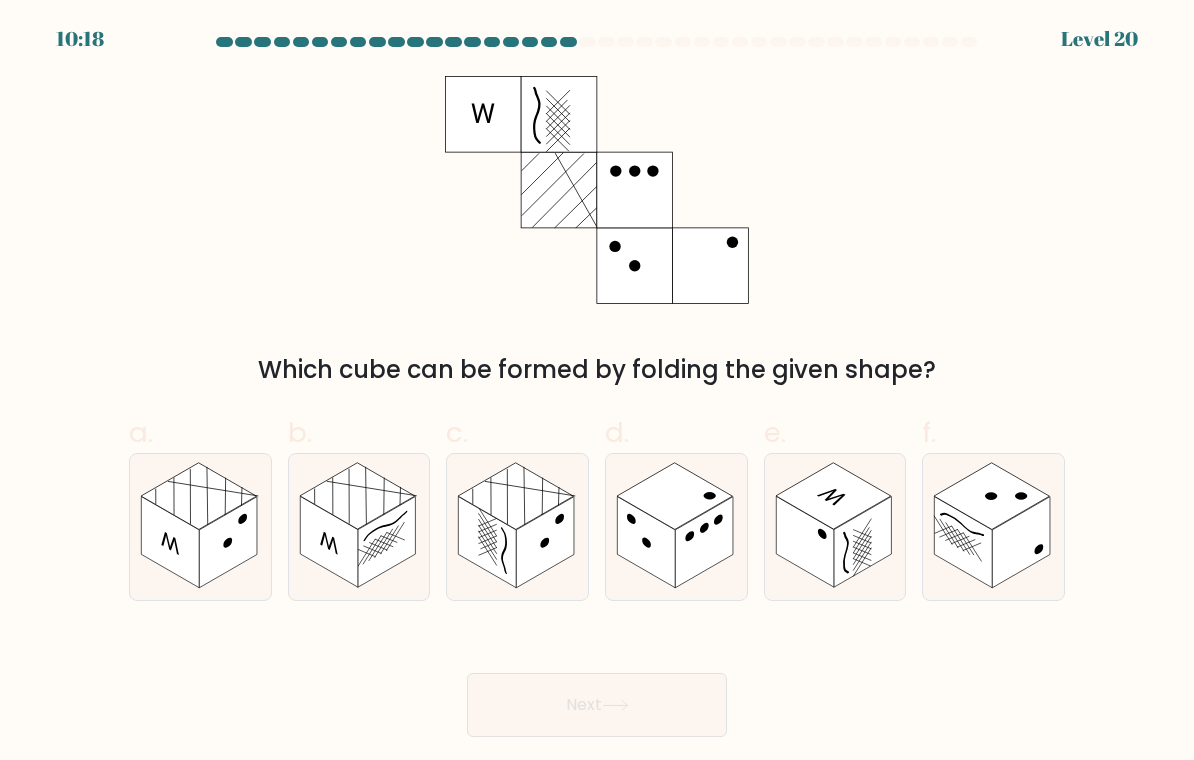 click 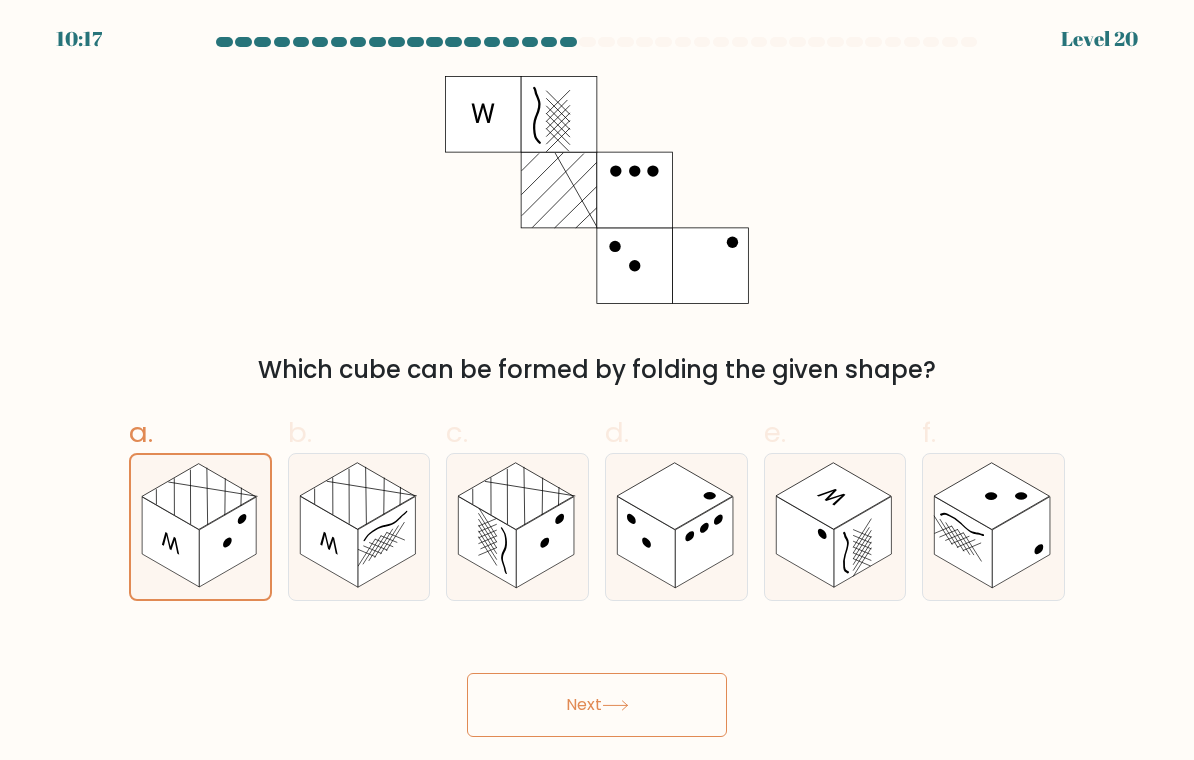 click on "Next" at bounding box center (597, 705) 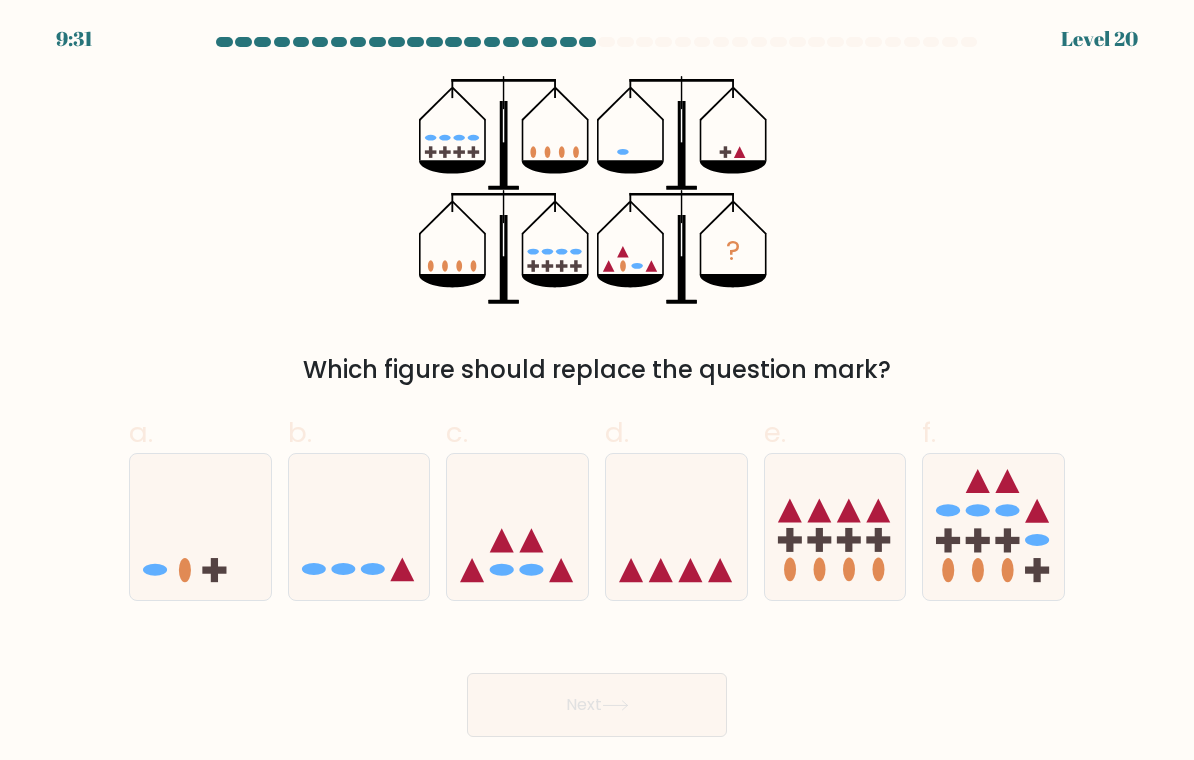 click 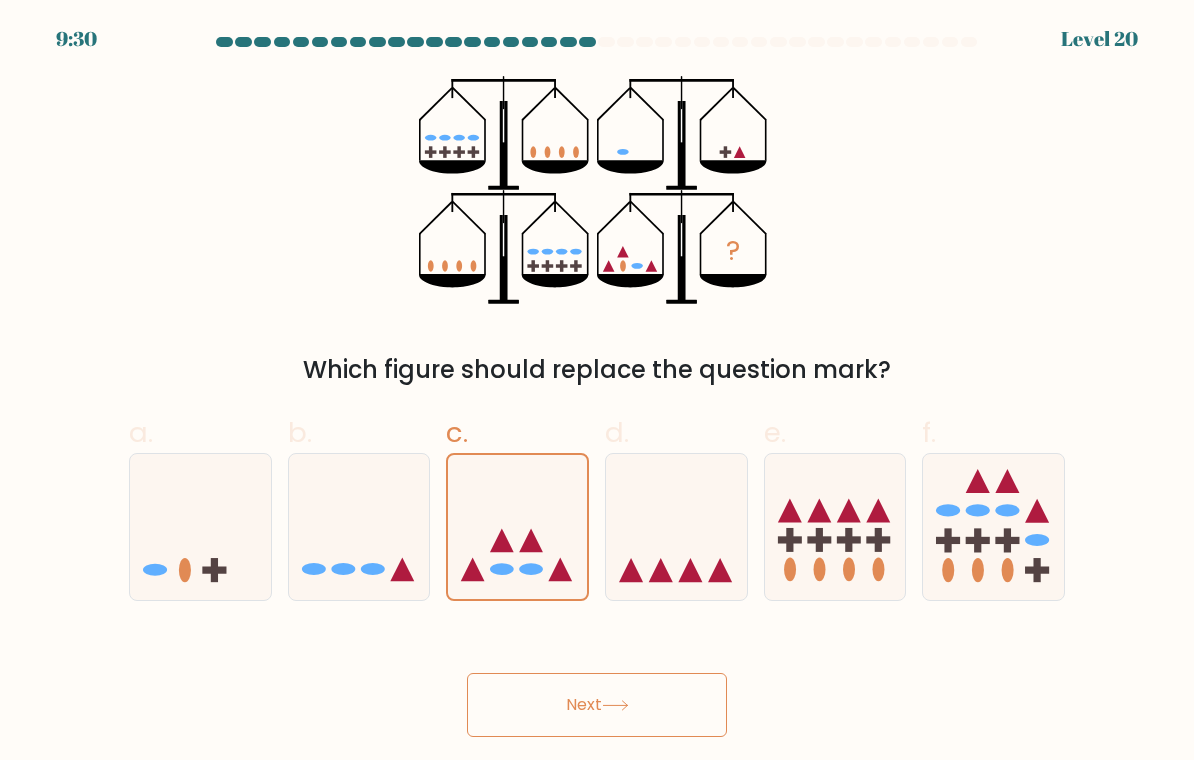 click on "Next" at bounding box center (597, 705) 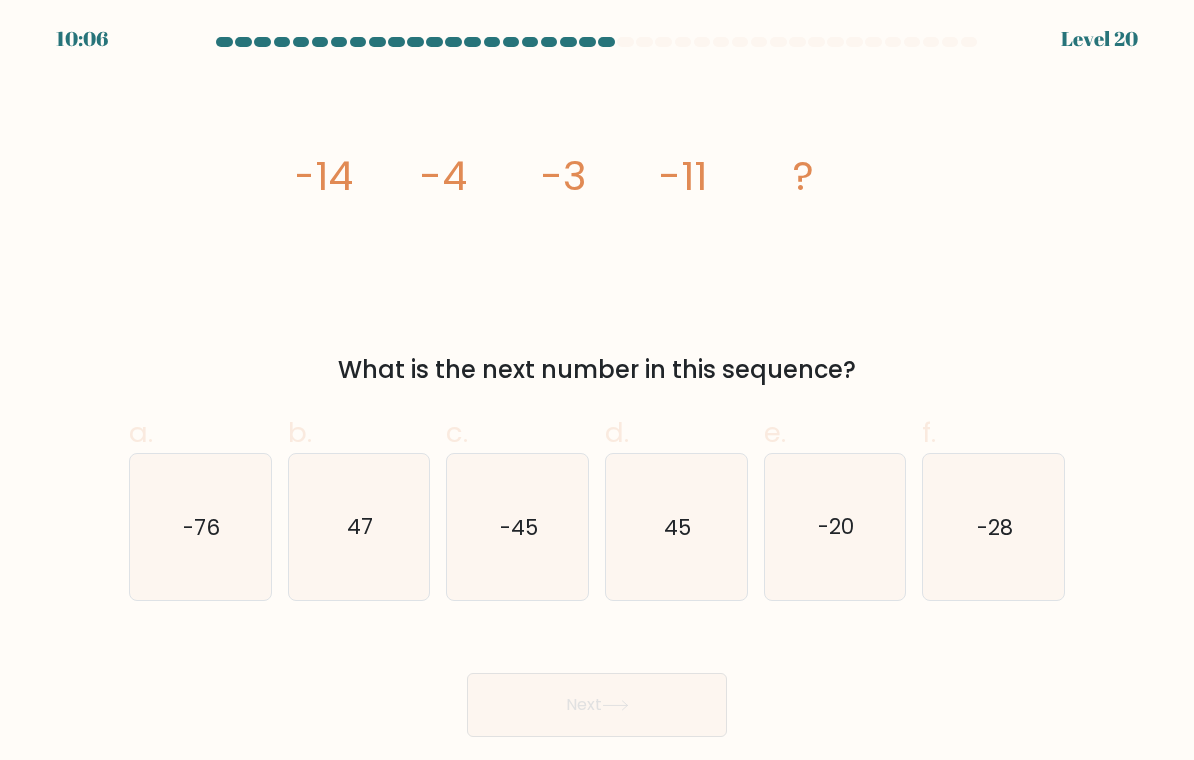 click on "-20" 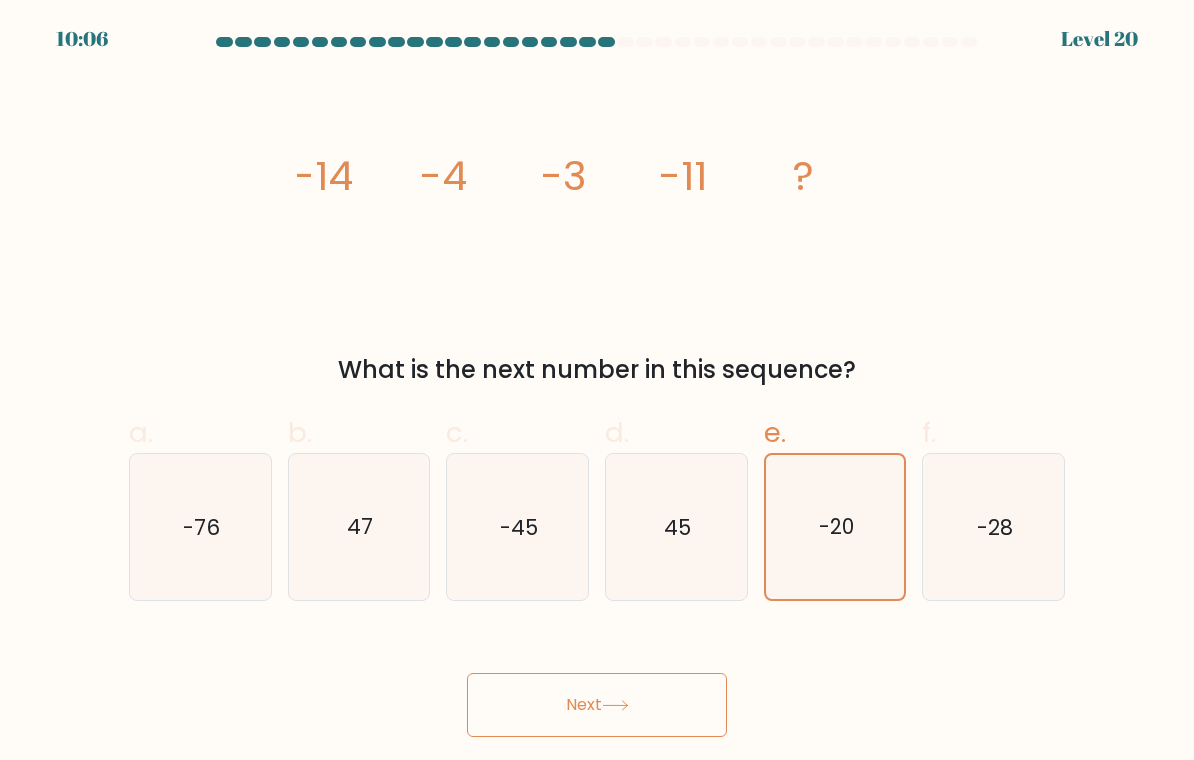 click on "Next" at bounding box center [597, 705] 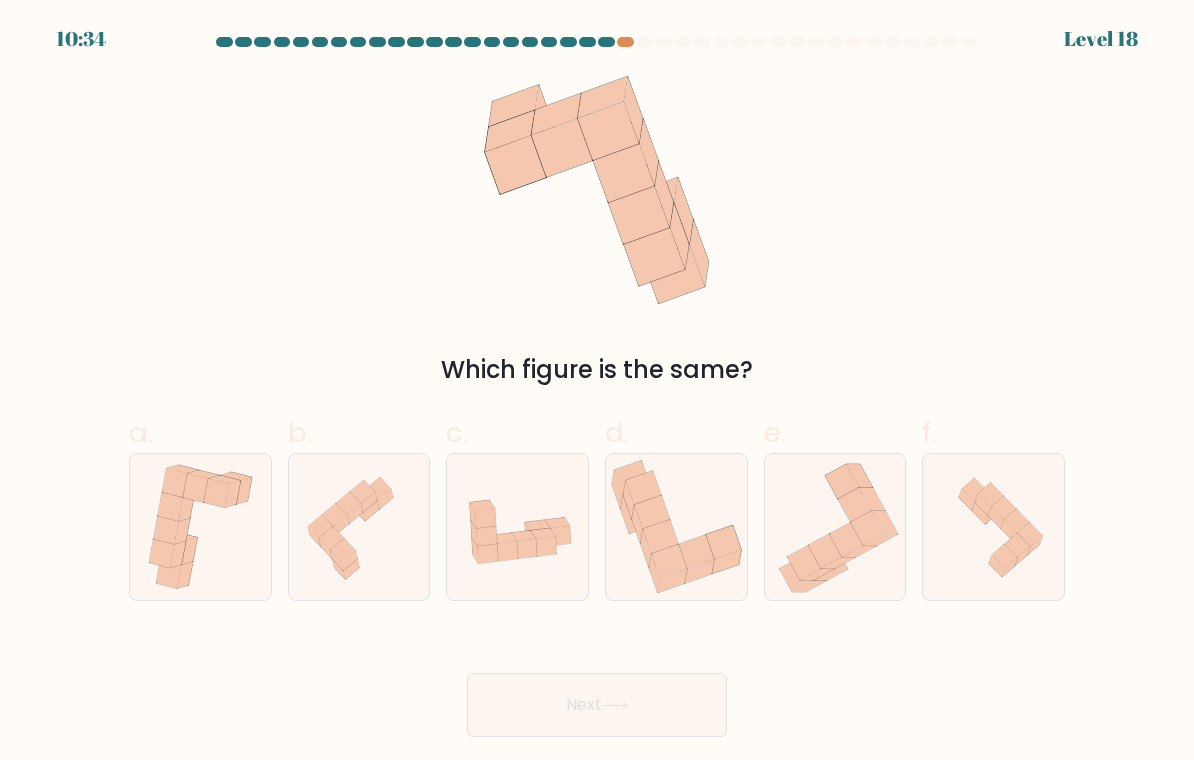 click 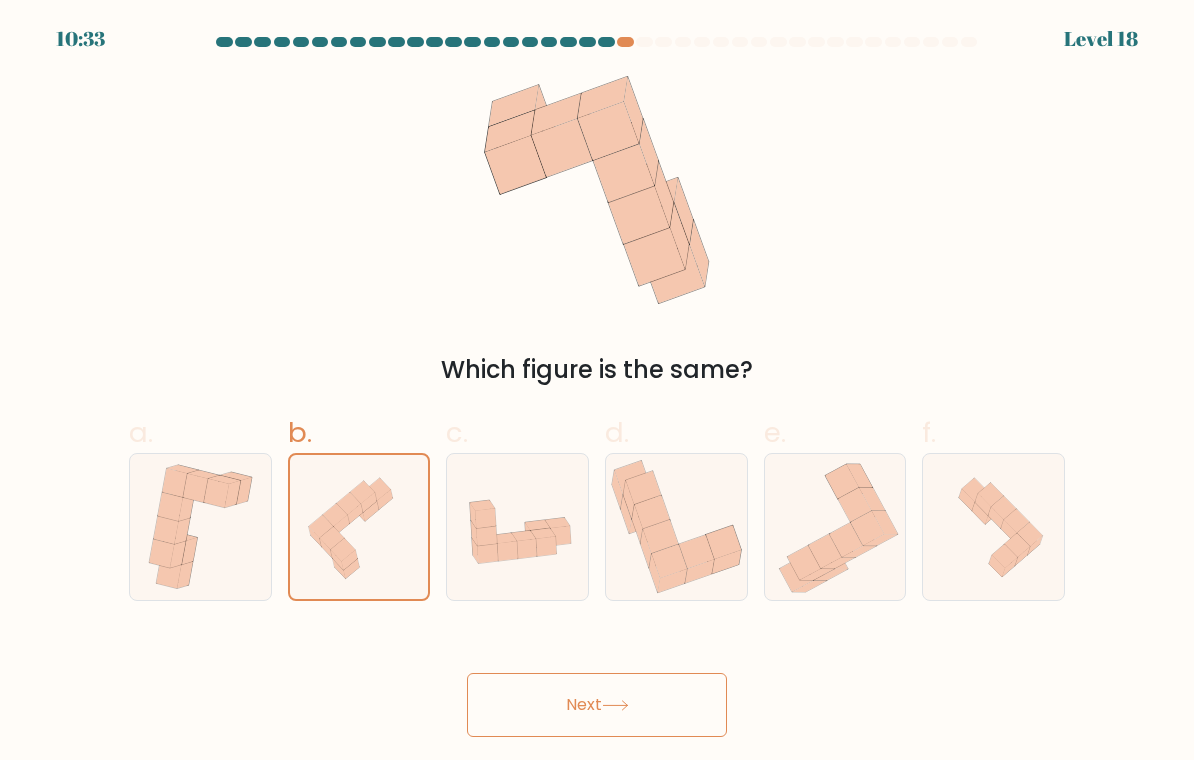 click on "Next" at bounding box center [597, 705] 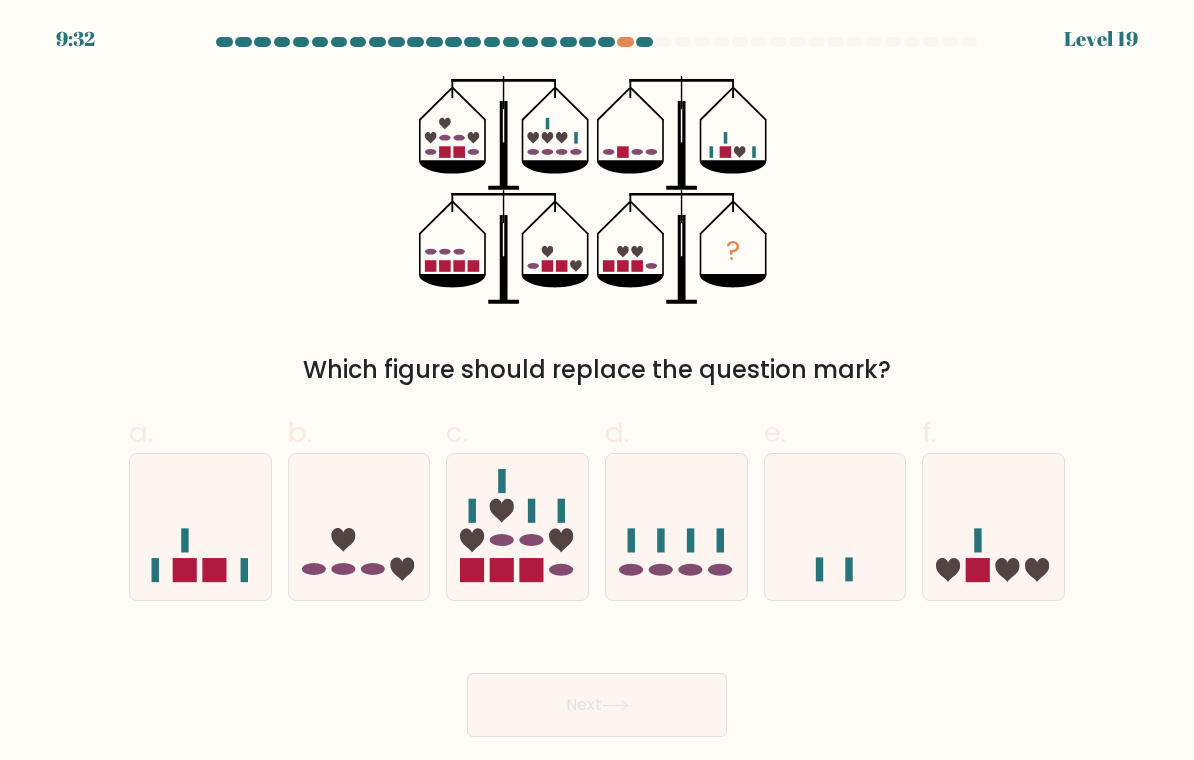 click on "?
Which figure should replace the question mark?" at bounding box center (597, 232) 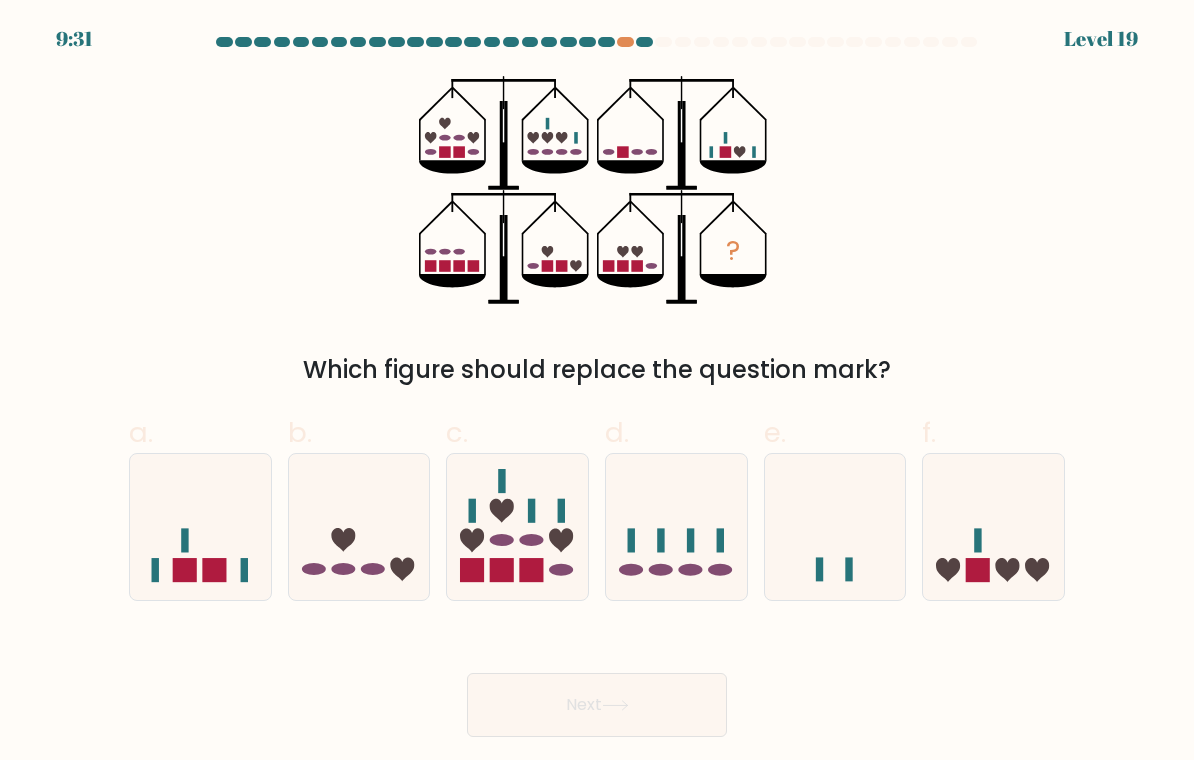 click on "?
Which figure should replace the question mark?" at bounding box center [597, 232] 